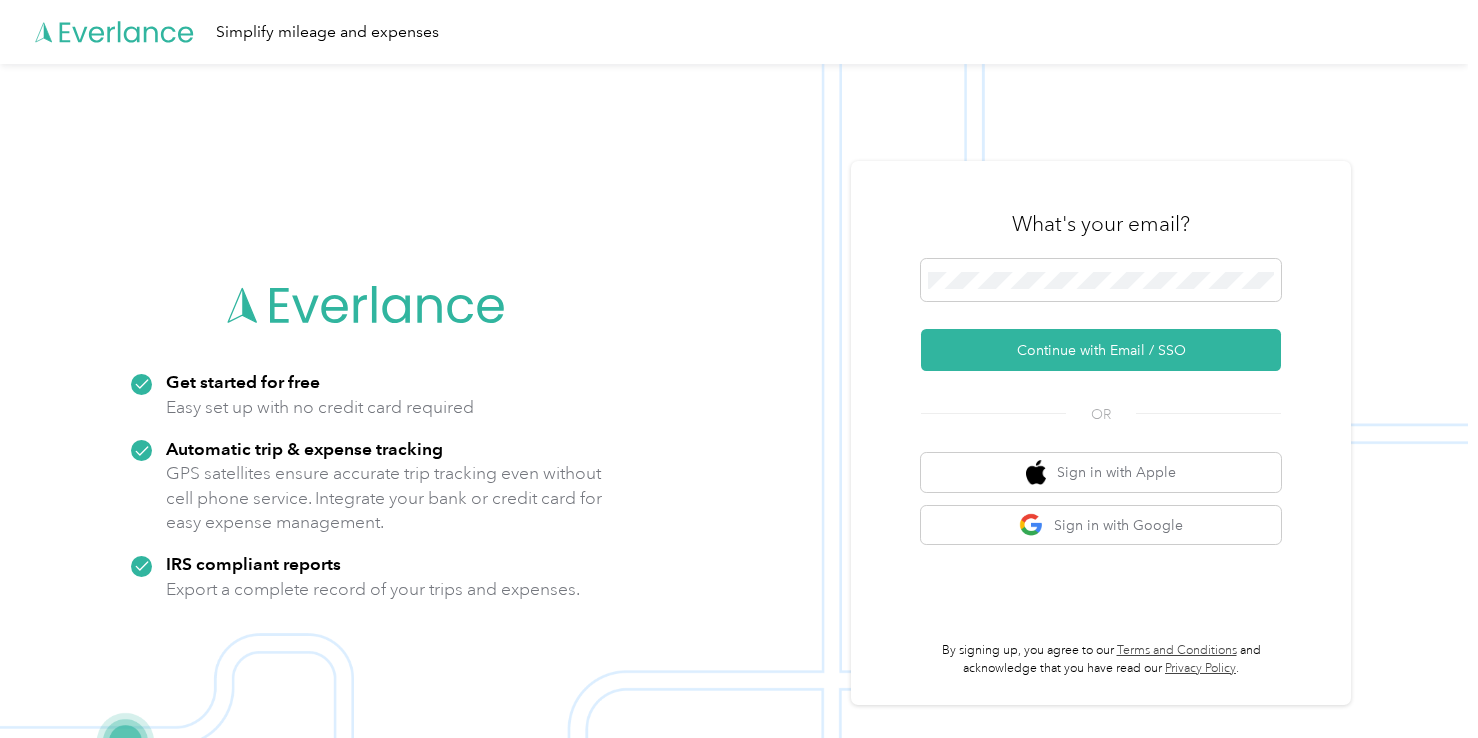 scroll, scrollTop: 0, scrollLeft: 0, axis: both 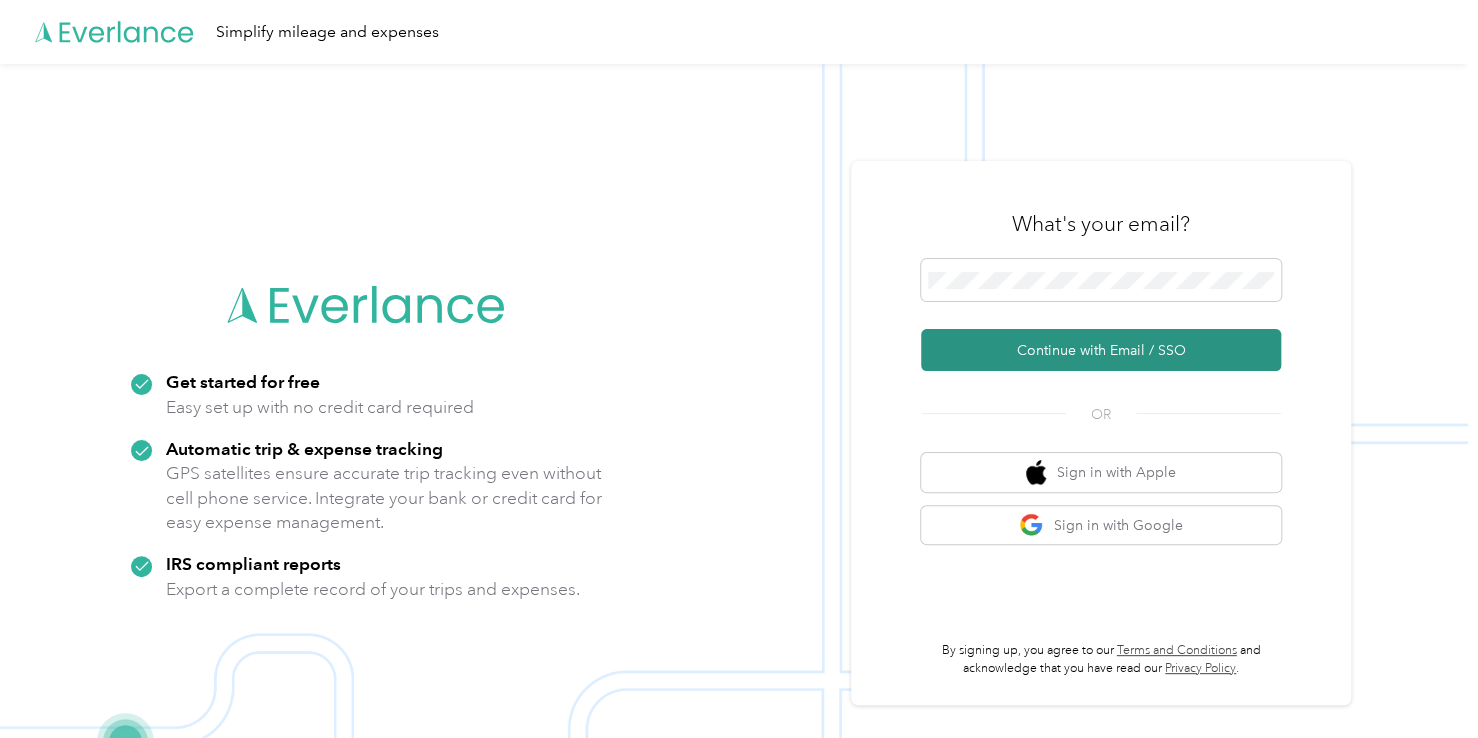 click on "Continue with Email / SSO" at bounding box center [1101, 350] 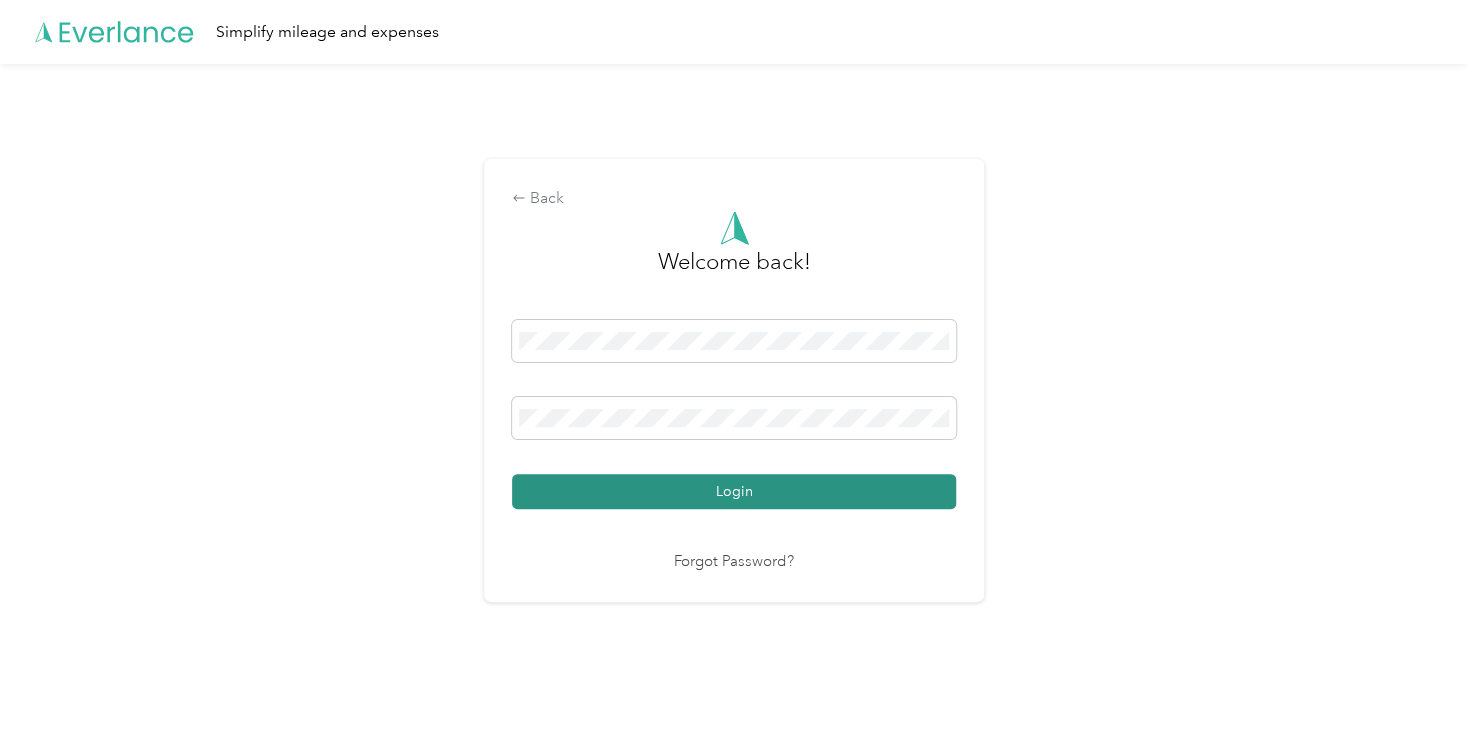 click on "Login" at bounding box center (734, 491) 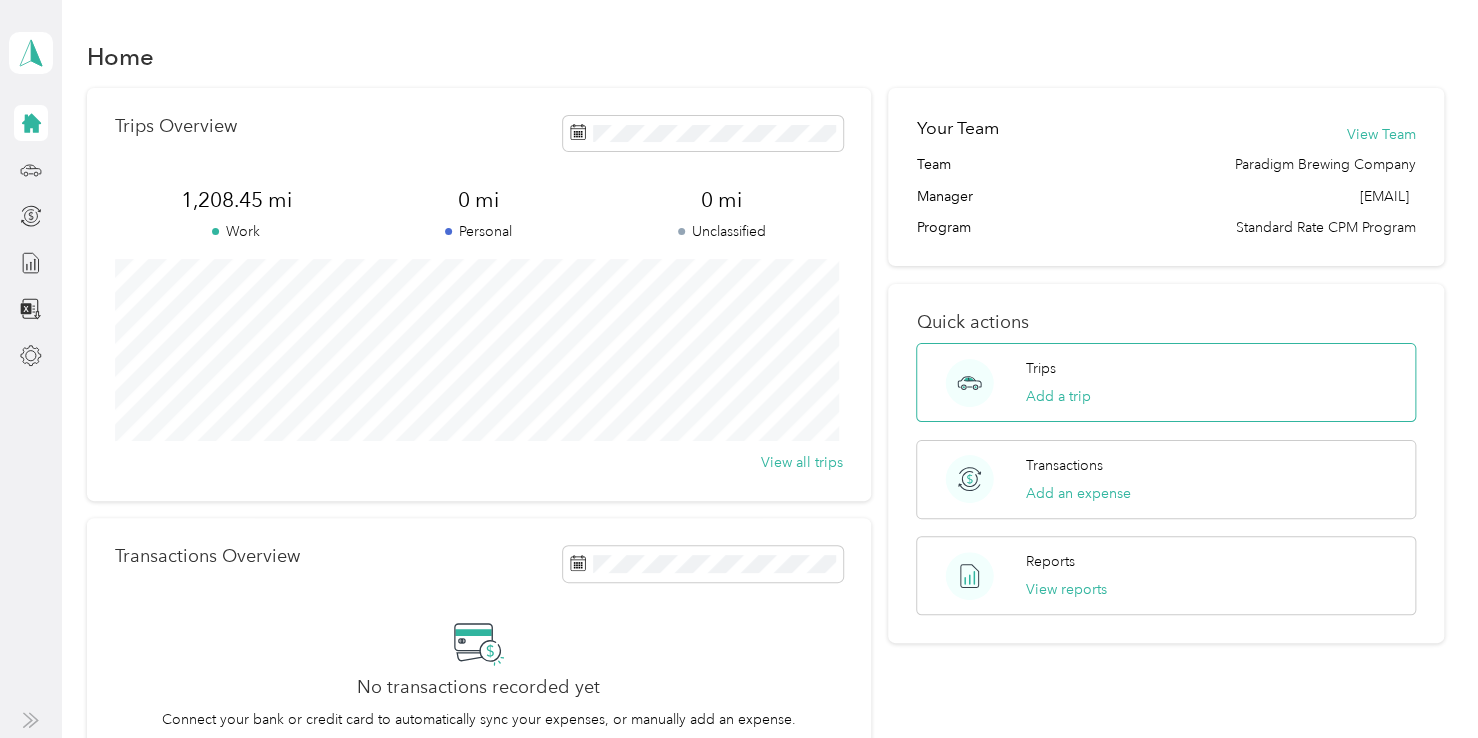 click on "Trips" at bounding box center [1041, 368] 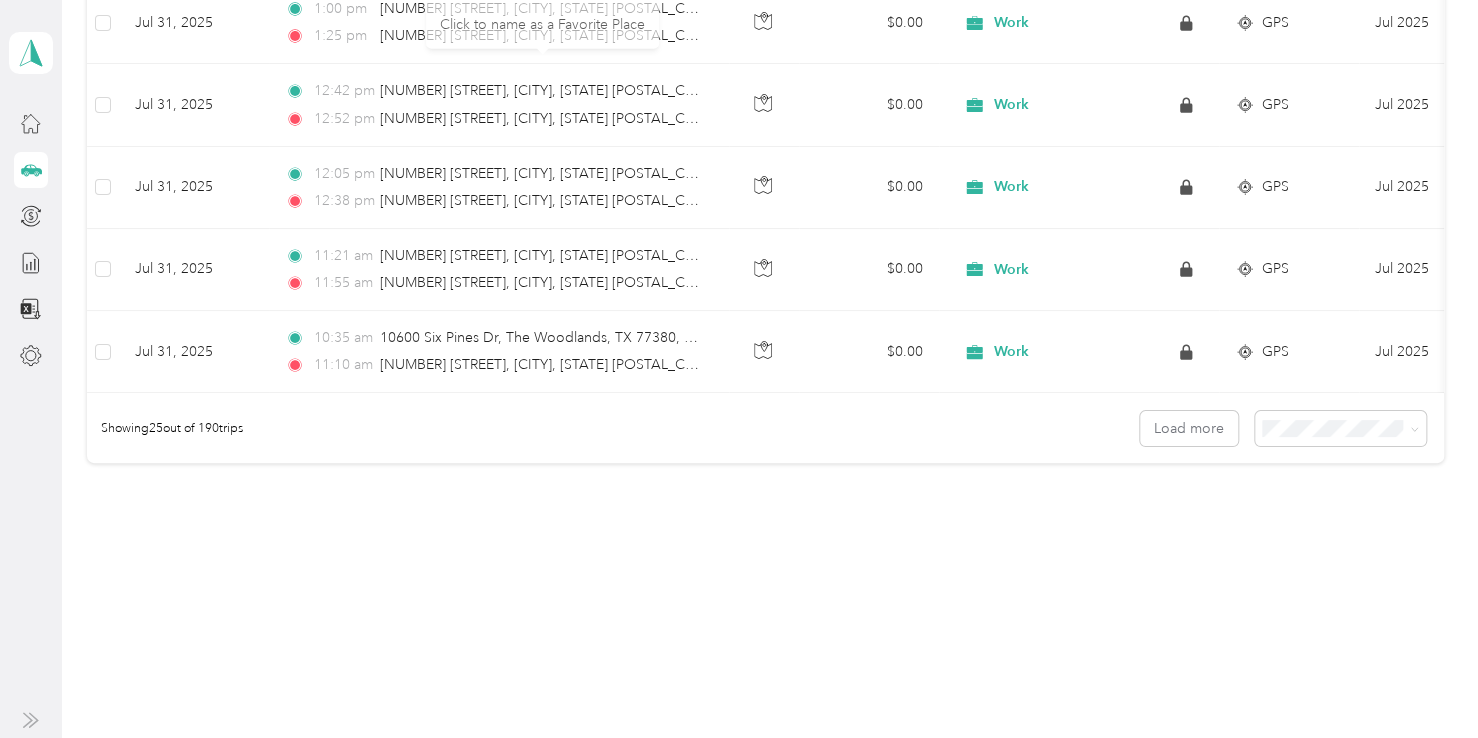 scroll, scrollTop: 2011, scrollLeft: 0, axis: vertical 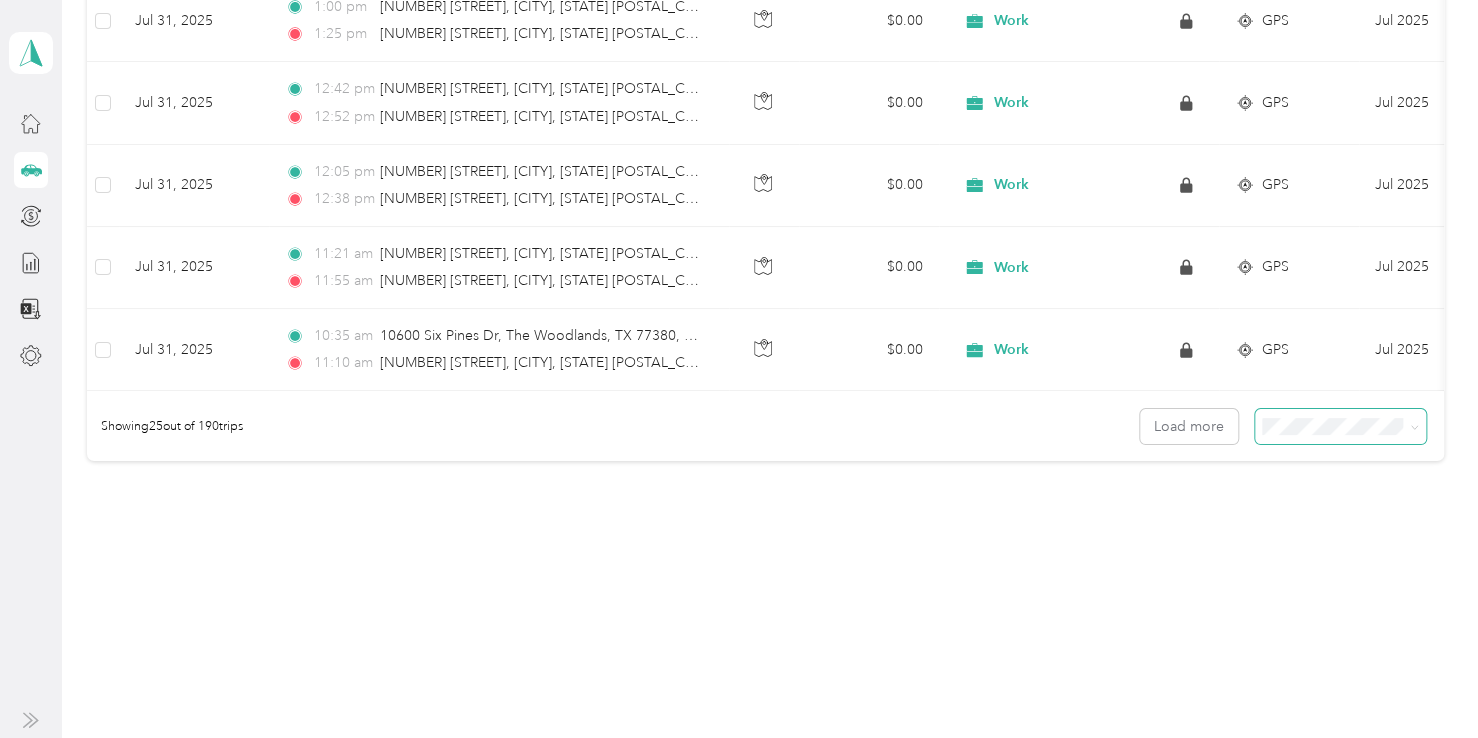 click at bounding box center [1411, 426] 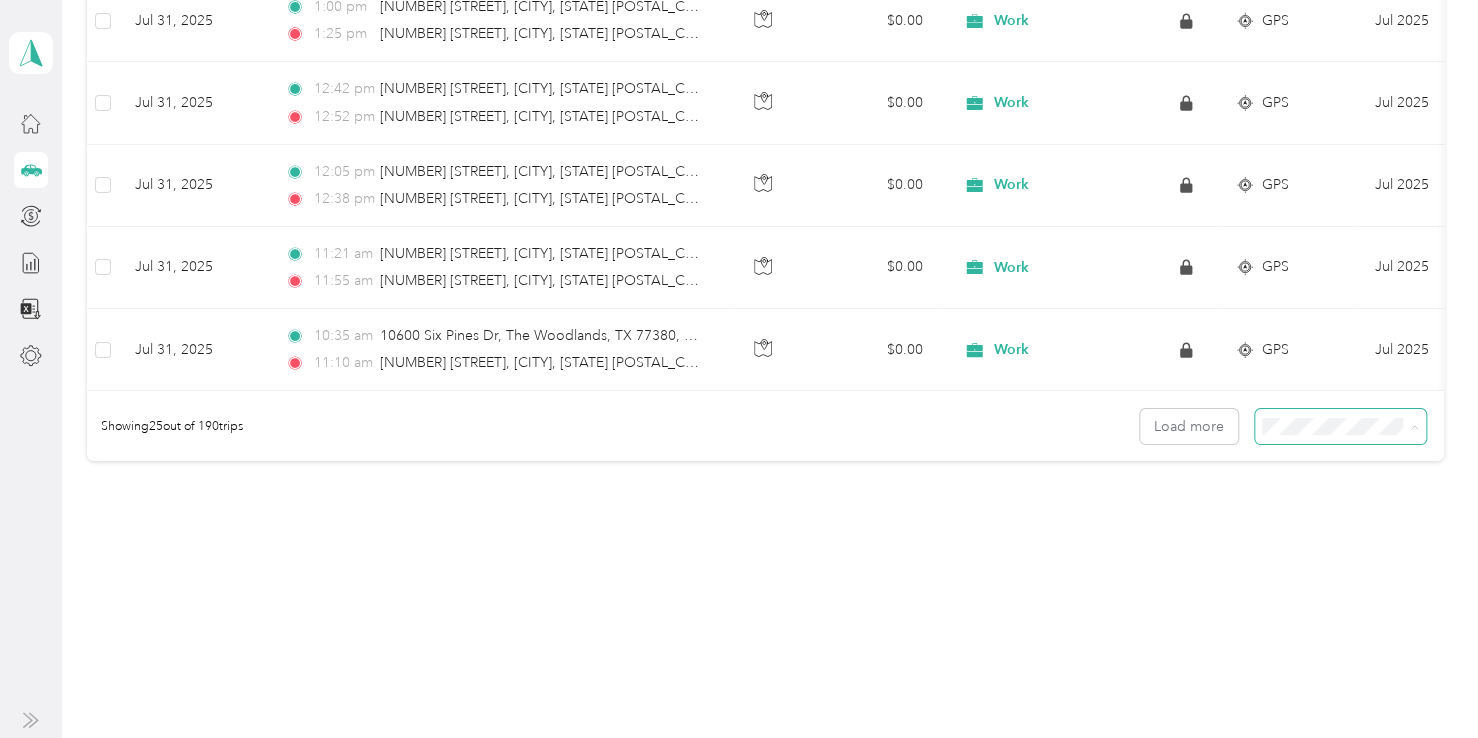 click on "100 per load" at bounding box center [1335, 533] 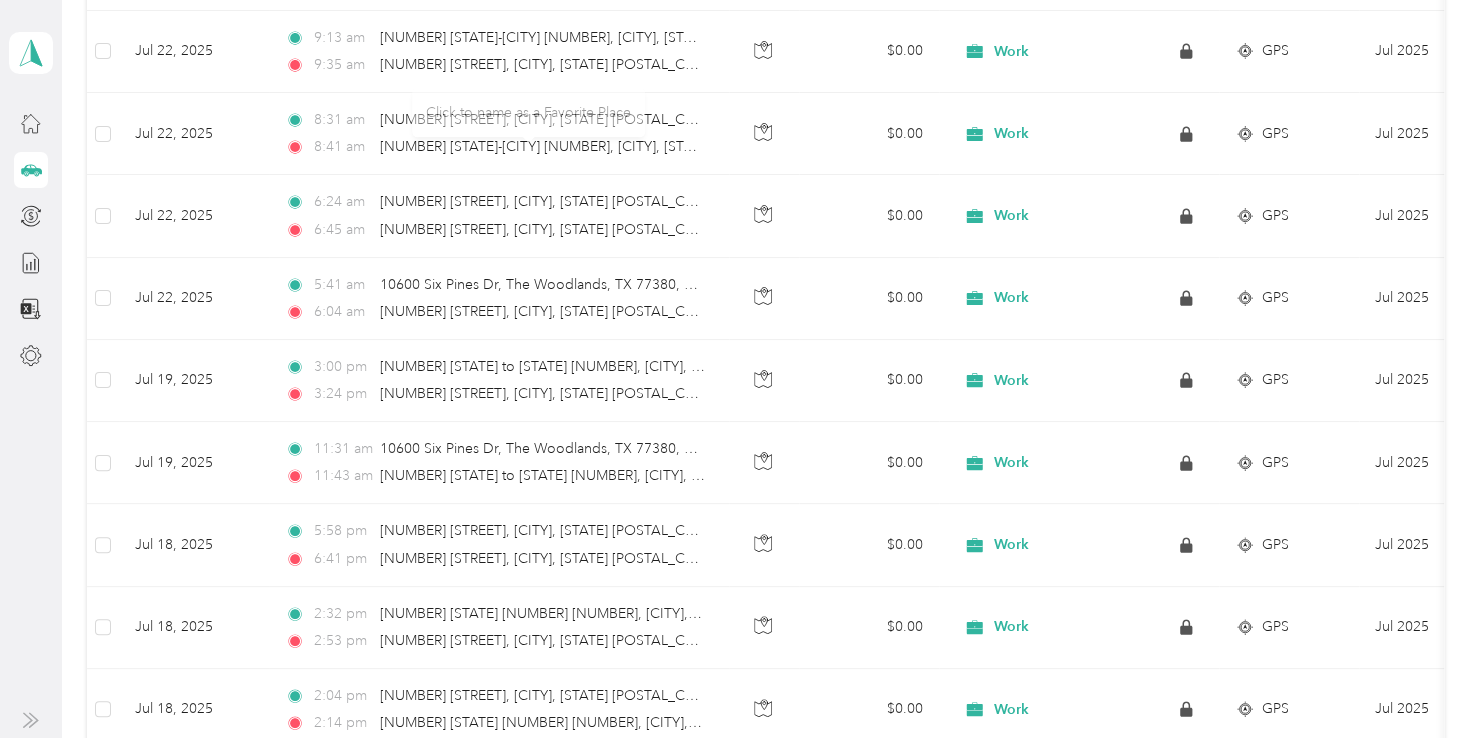 scroll, scrollTop: 8164, scrollLeft: 0, axis: vertical 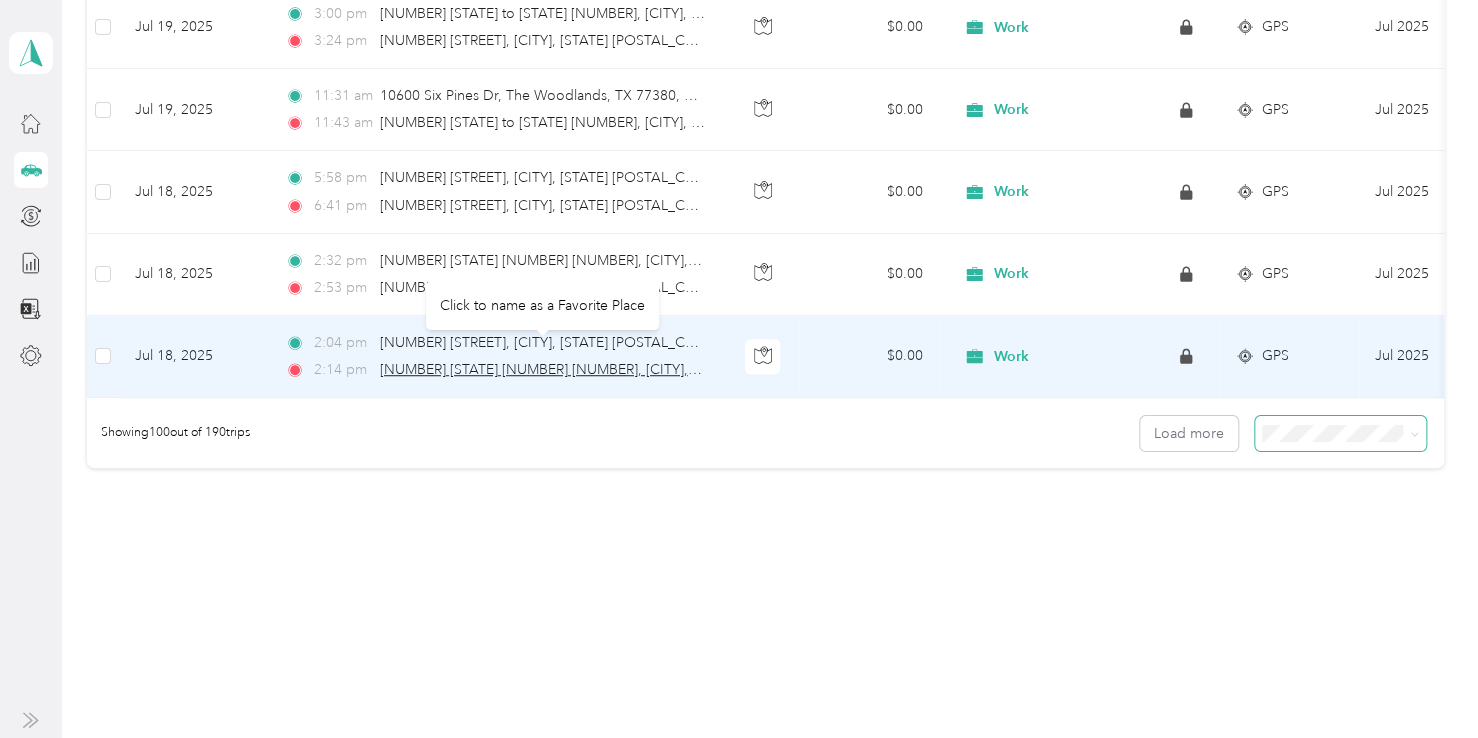 click on "[NUMBER] [STATE] [NUMBER] [NUMBER], [CITY], [STATE] [POSTAL_CODE], [COUNTRY]" at bounding box center (657, 369) 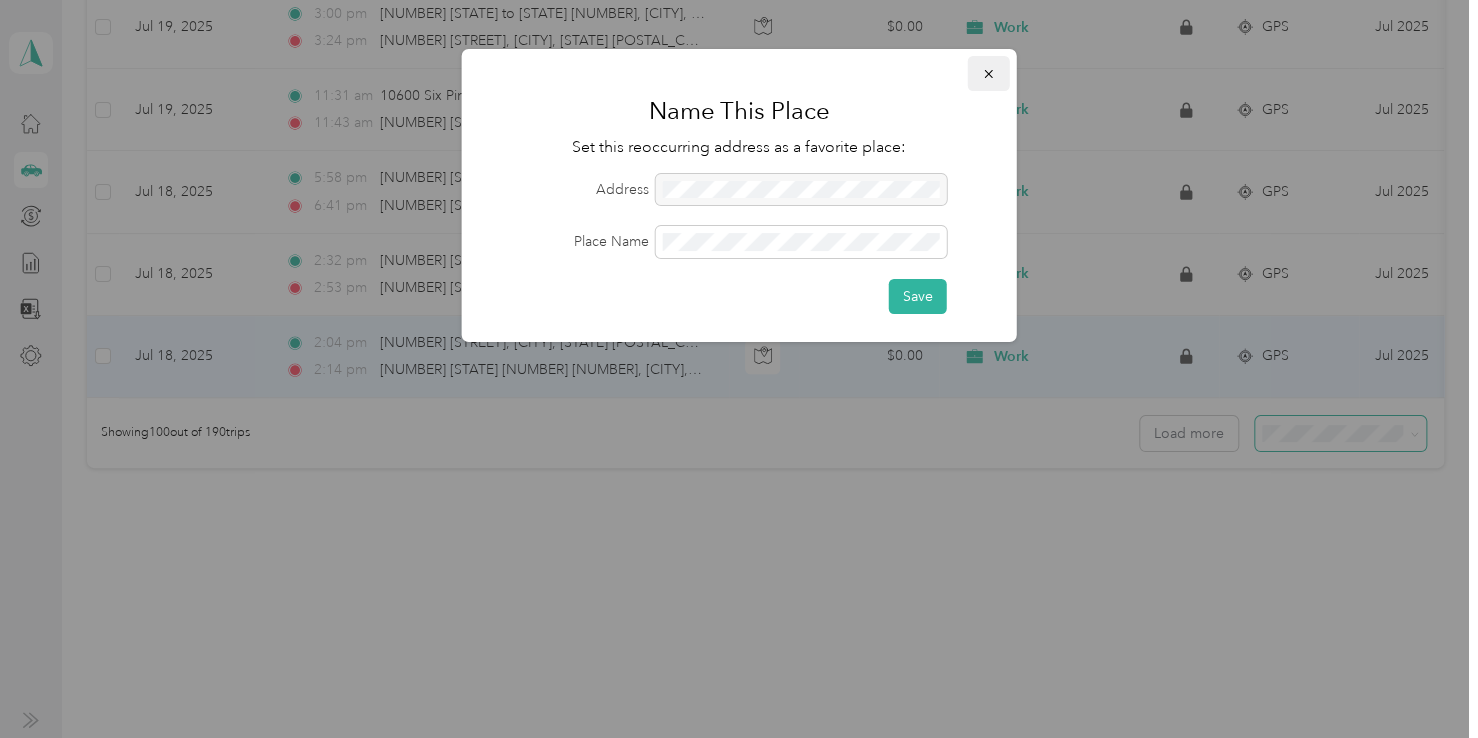click 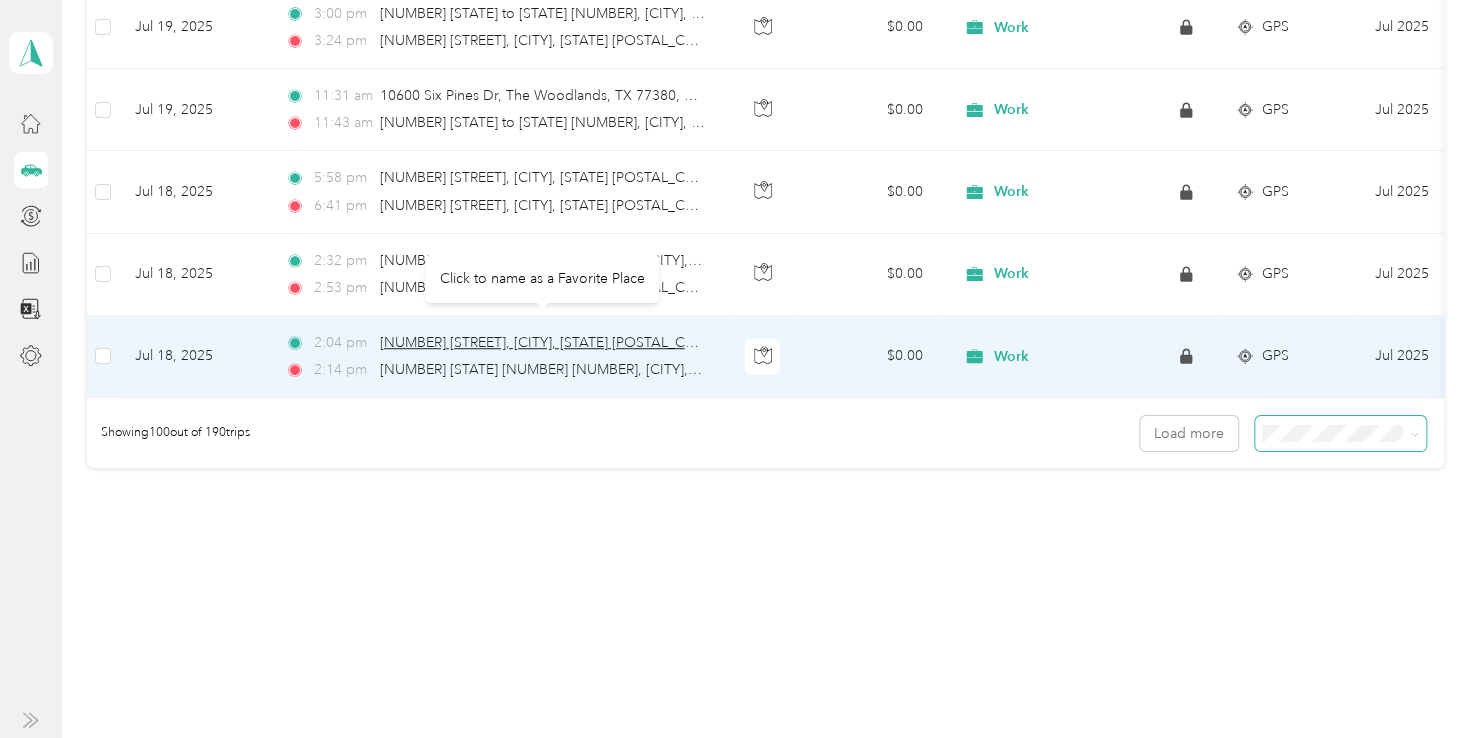 click on "[NUMBER] [STREET], [CITY], [STATE] [POSTAL_CODE], [COUNTRY]" at bounding box center (591, 342) 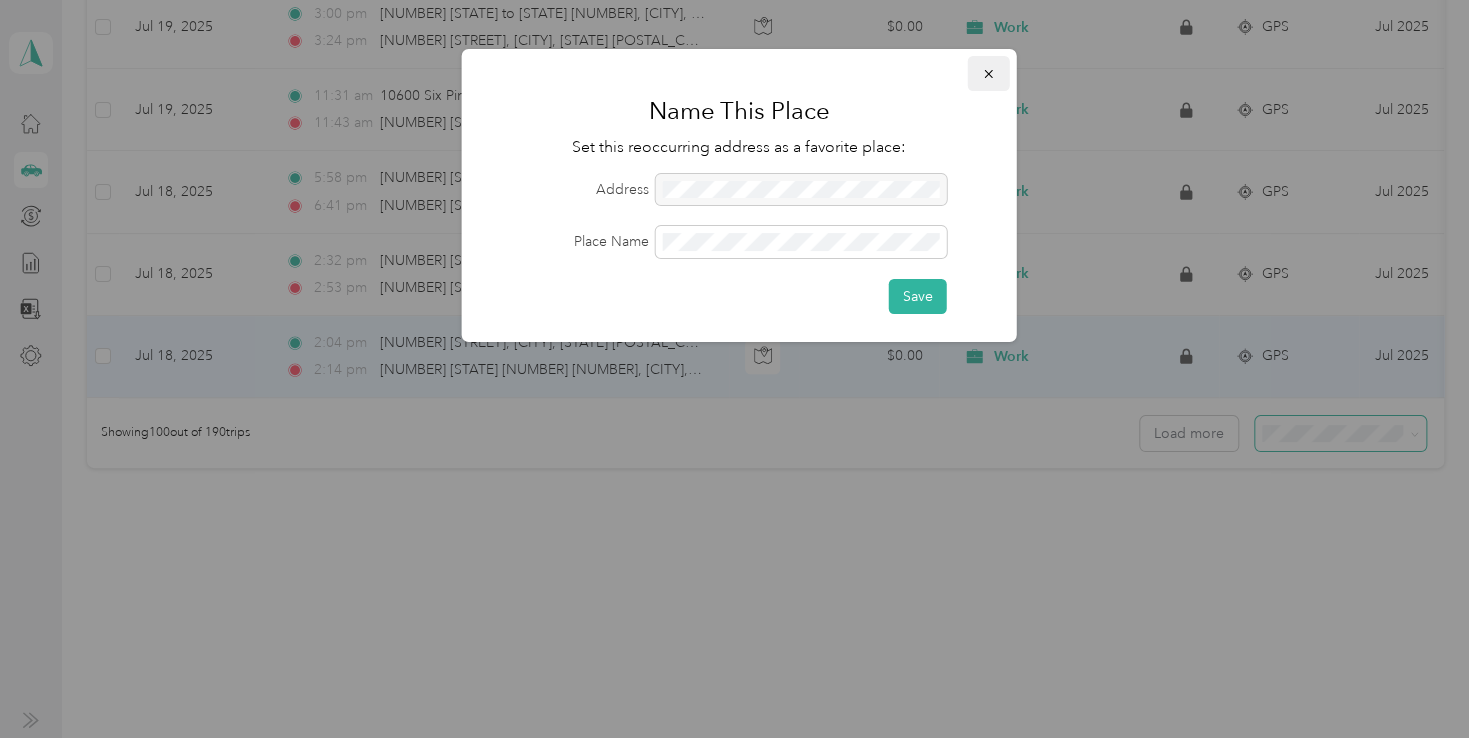 click 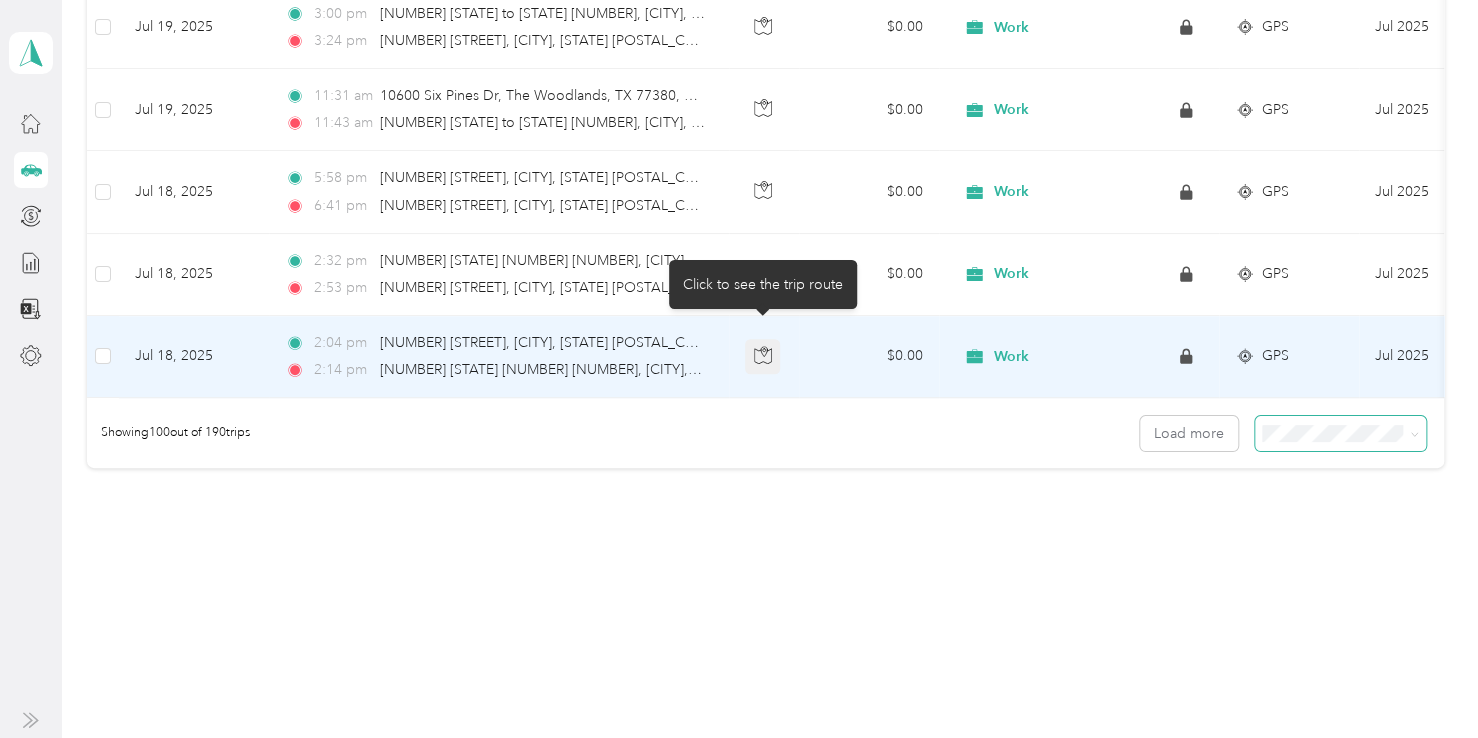 click 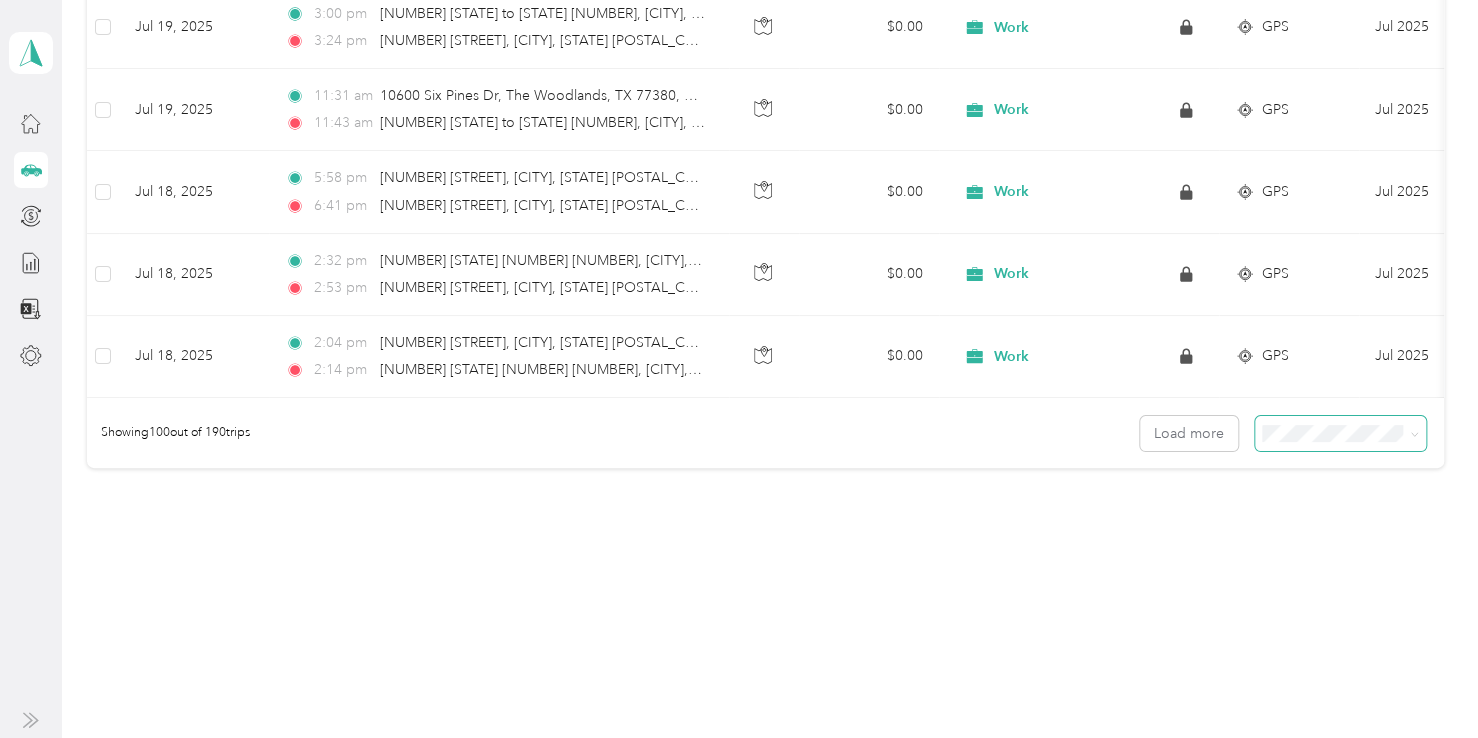 drag, startPoint x: 675, startPoint y: 478, endPoint x: 645, endPoint y: 475, distance: 30.149628 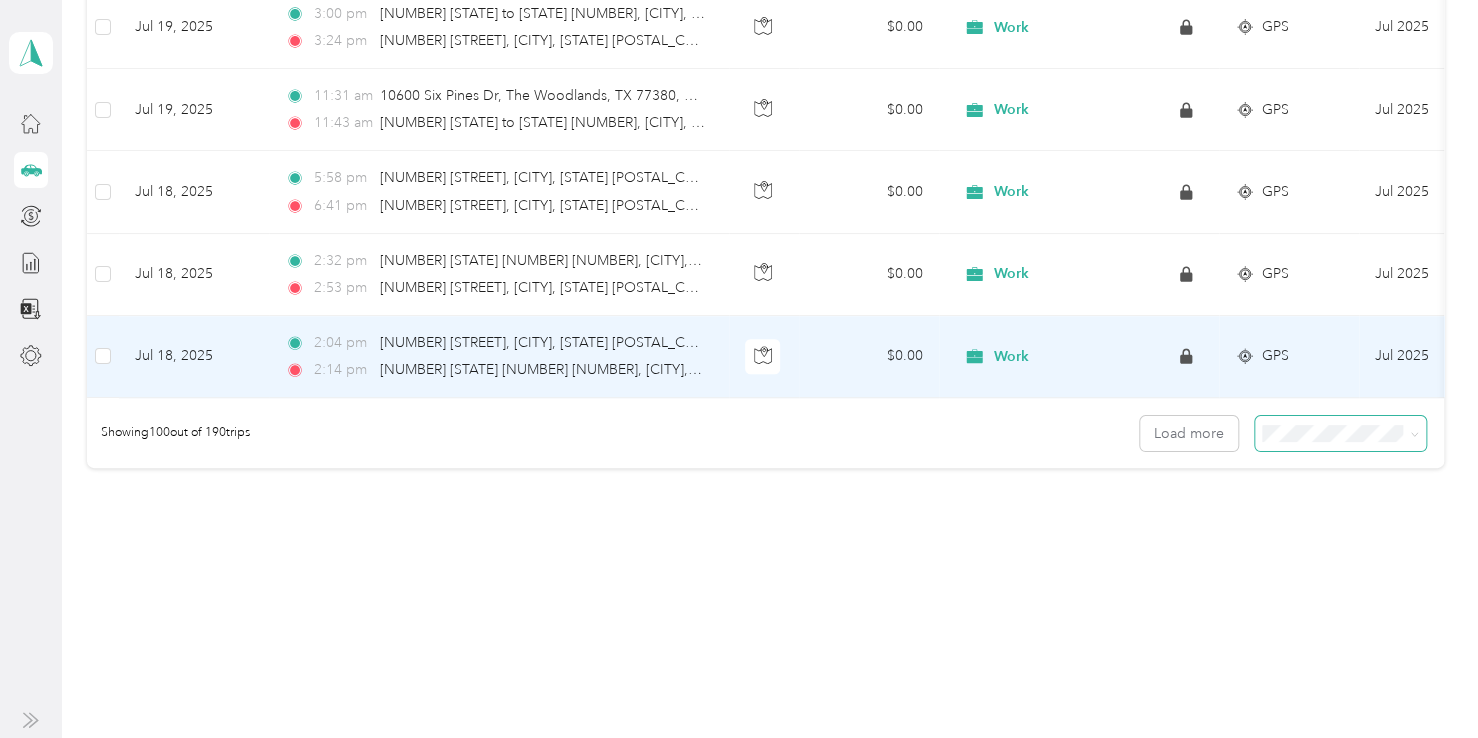 click on "Jul 18, 2025" at bounding box center (194, 357) 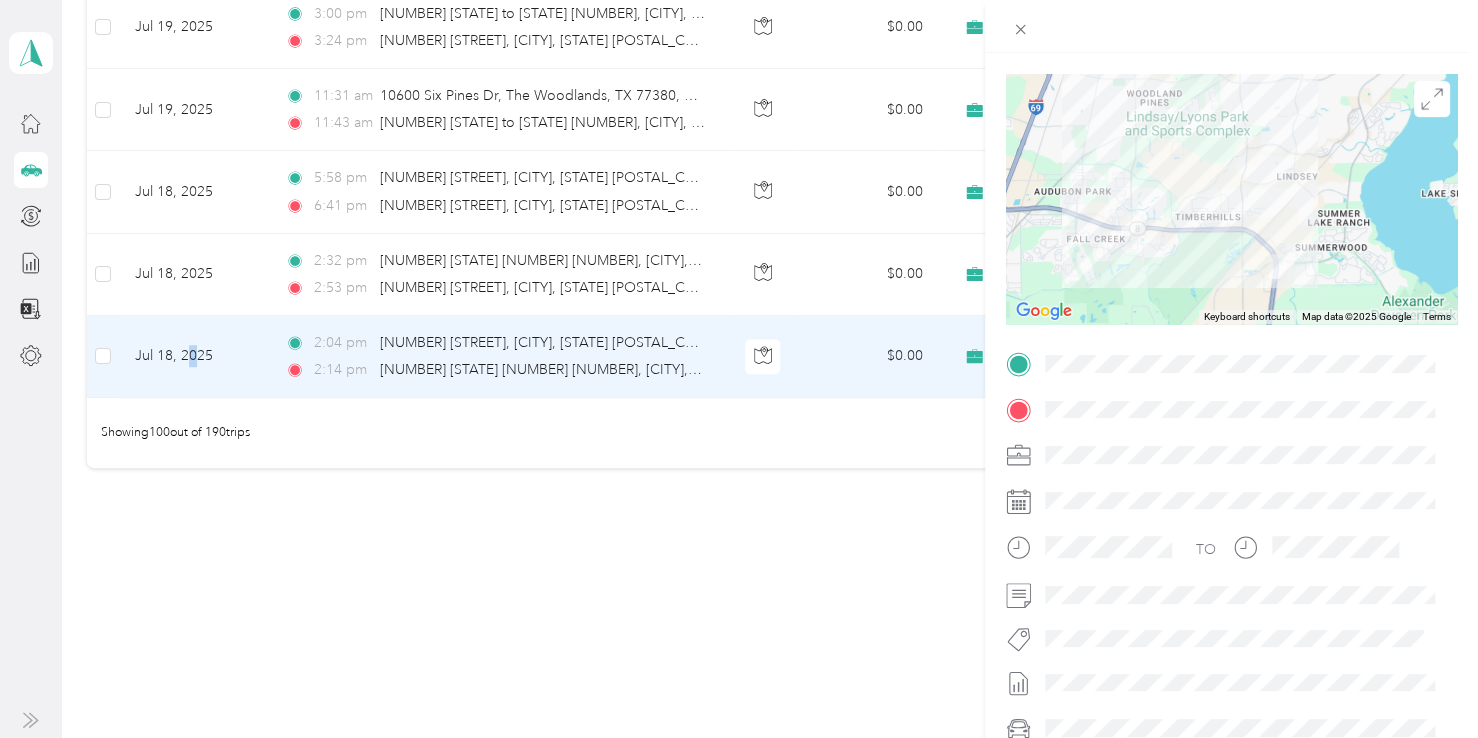 scroll, scrollTop: 300, scrollLeft: 0, axis: vertical 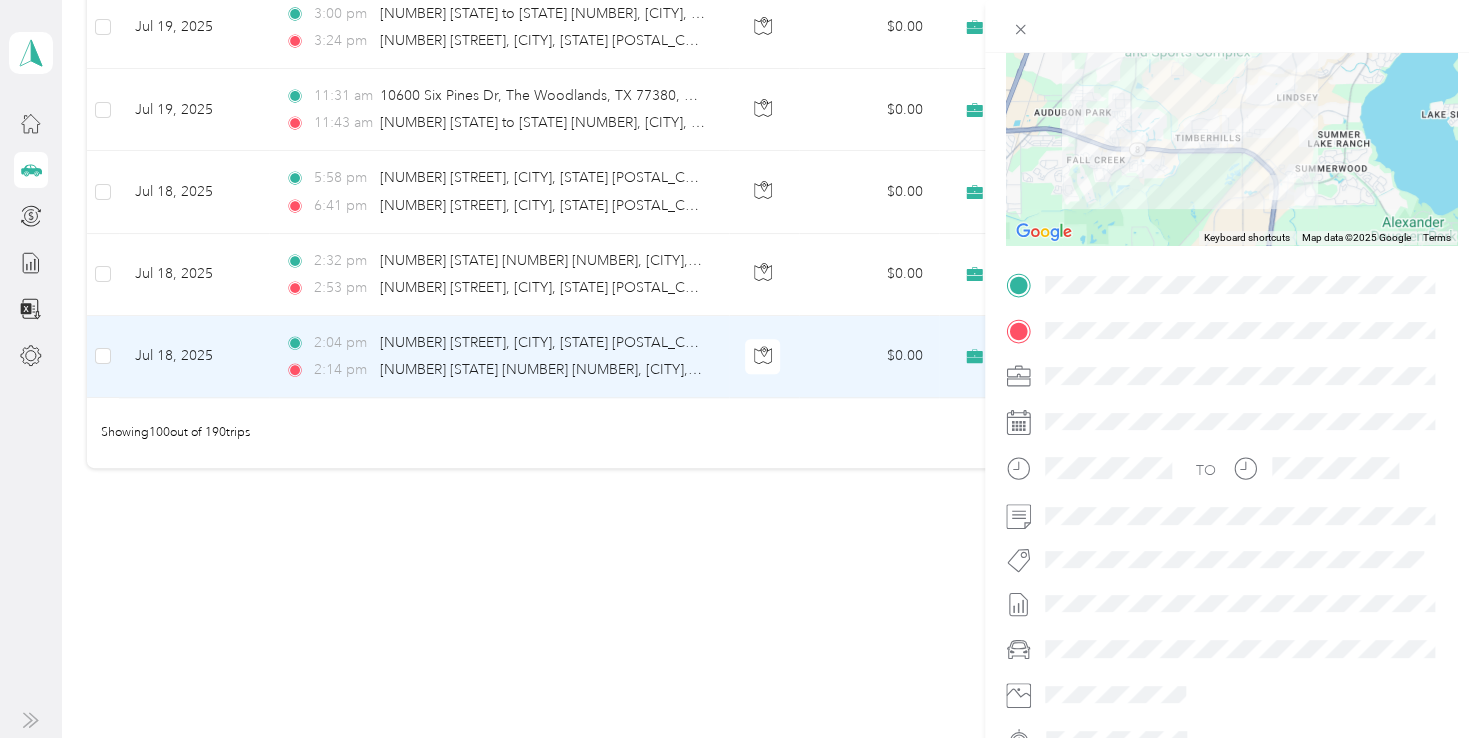 click 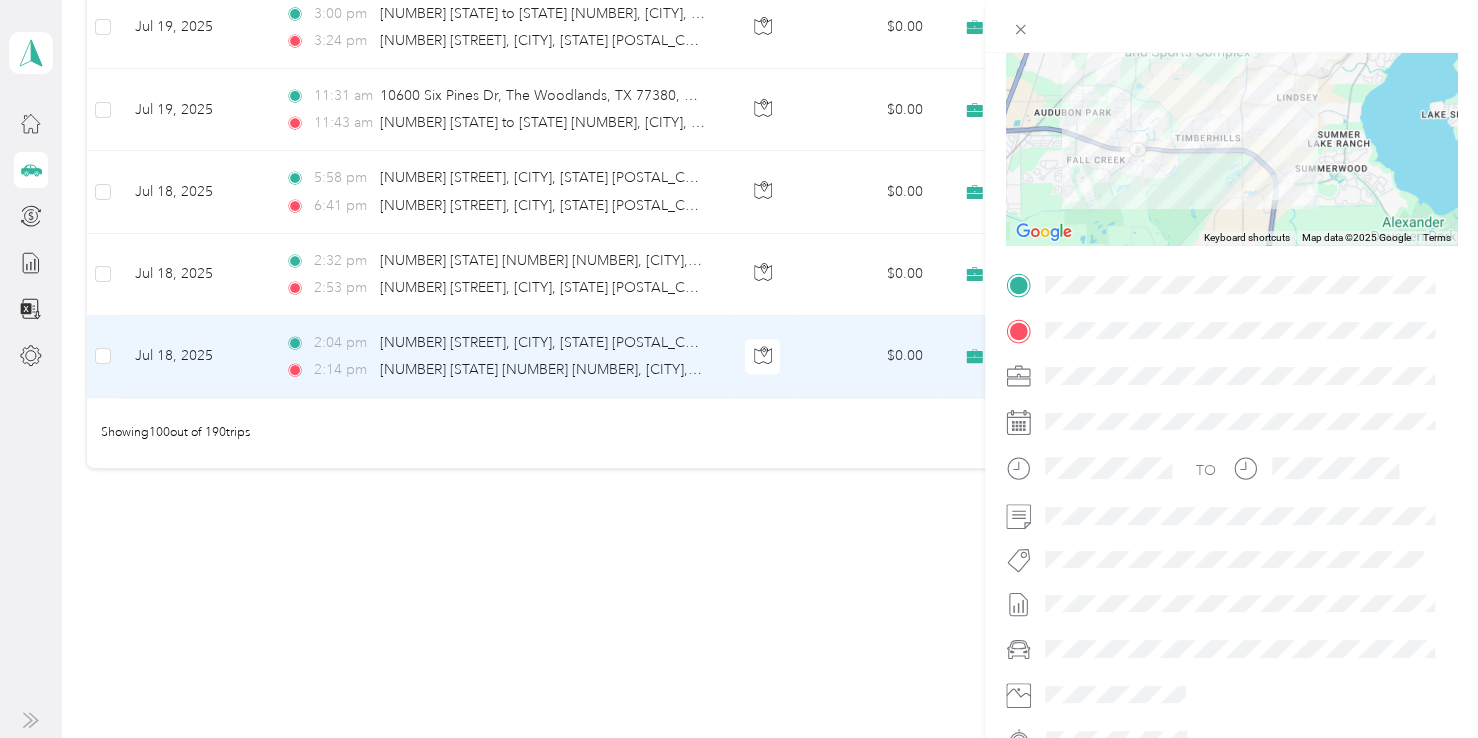 click 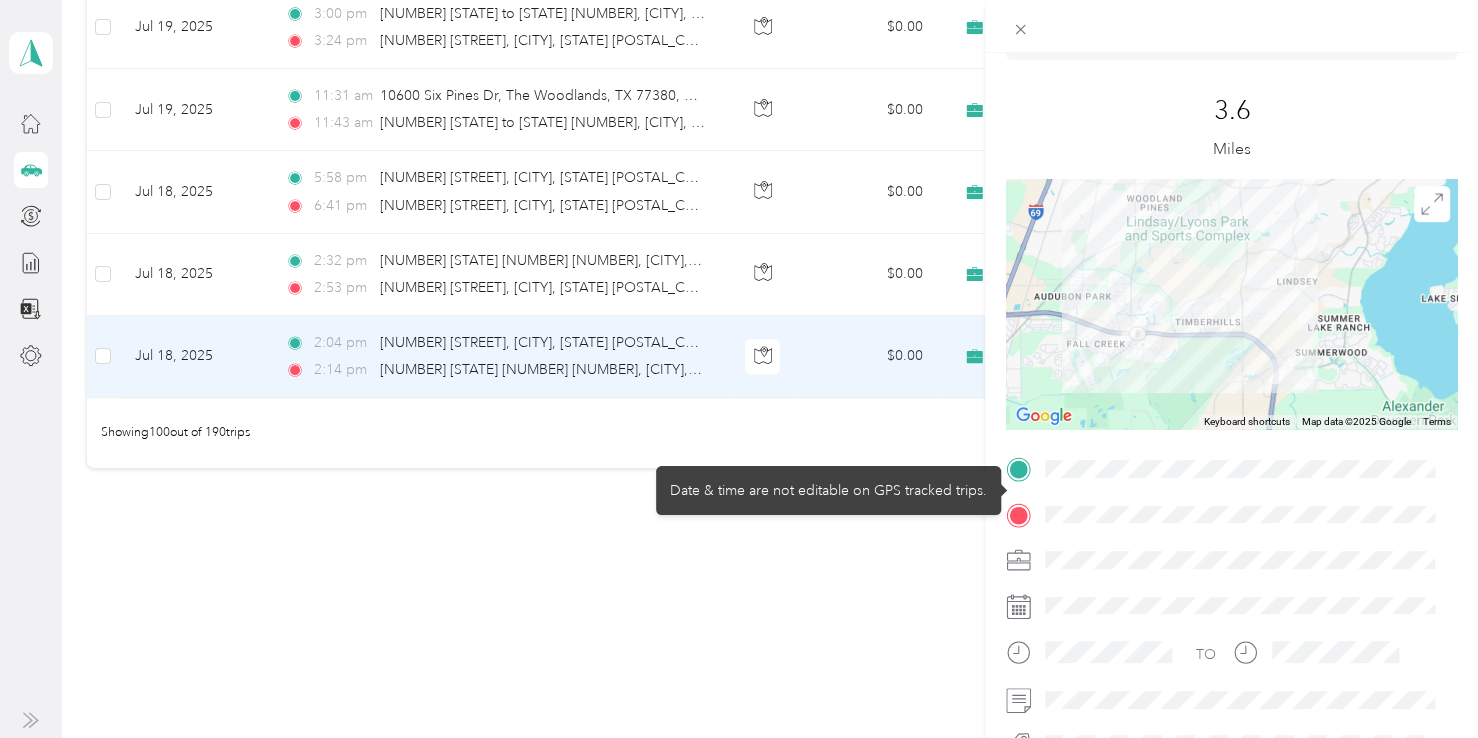 scroll, scrollTop: 0, scrollLeft: 0, axis: both 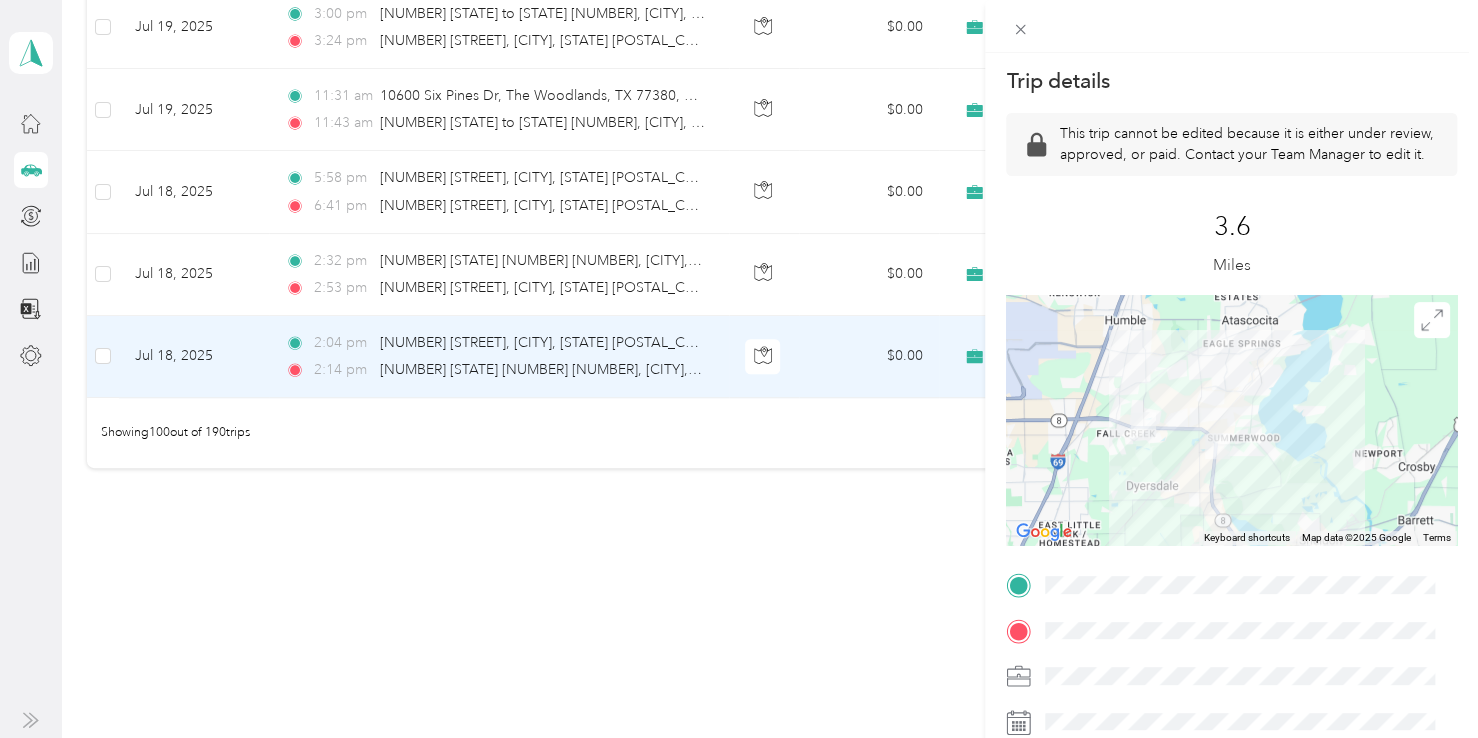 click on "Trip details This trip cannot be edited because it is either under review, approved, or paid. Contact your Team Manager to edit it. [MILEAGE] Miles To navigate the map with touch gestures double-tap and hold your finger on the map, then drag the map. ← Move left → Move right ↑ Move up ↓ Move down + Zoom in - Zoom out Home Jump left by [PERCENTAGE]% End Jump right by [PERCENTAGE]% Page Up Jump up by [PERCENTAGE]% Page Down Jump down by [PERCENTAGE]% Keyboard shortcuts Map Data Map data ©[YEAR] Google Map data ©[YEAR] Google [NUMBER] km  Click to toggle between metric and imperial units Terms Report a map error TO" at bounding box center (739, 369) 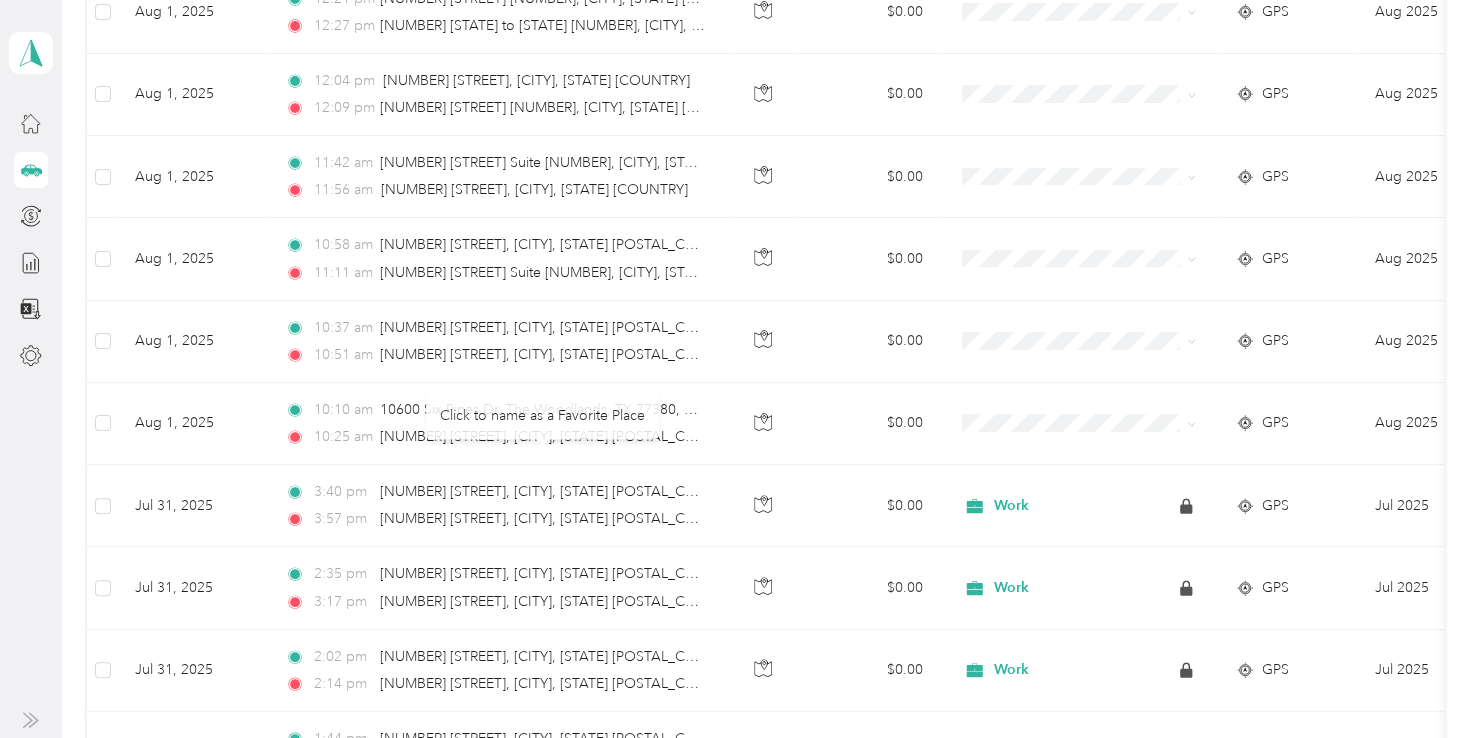 scroll, scrollTop: 1064, scrollLeft: 0, axis: vertical 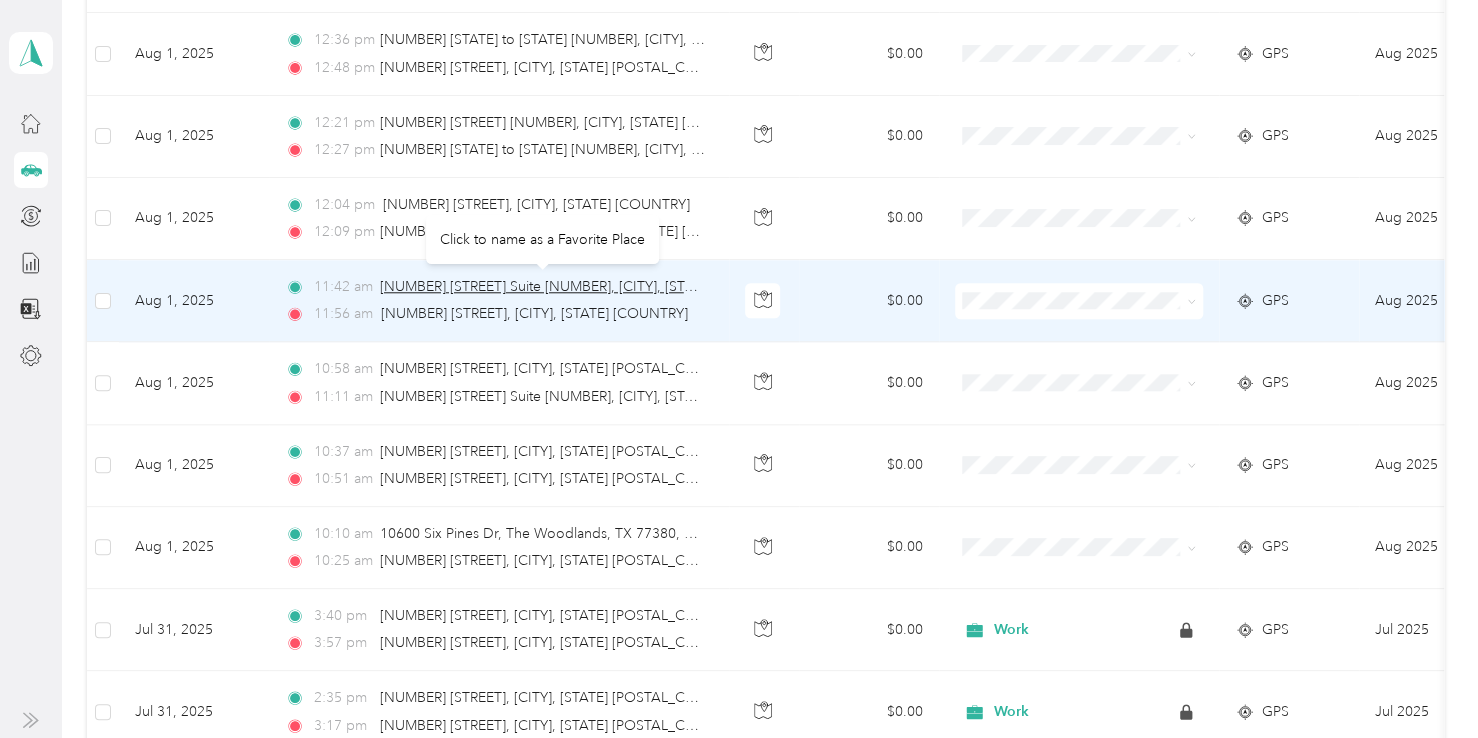 click on "[NUMBER] [STREET] Suite [NUMBER], [CITY], [STATE] [POSTAL_CODE], [COUNTRY]" at bounding box center (644, 286) 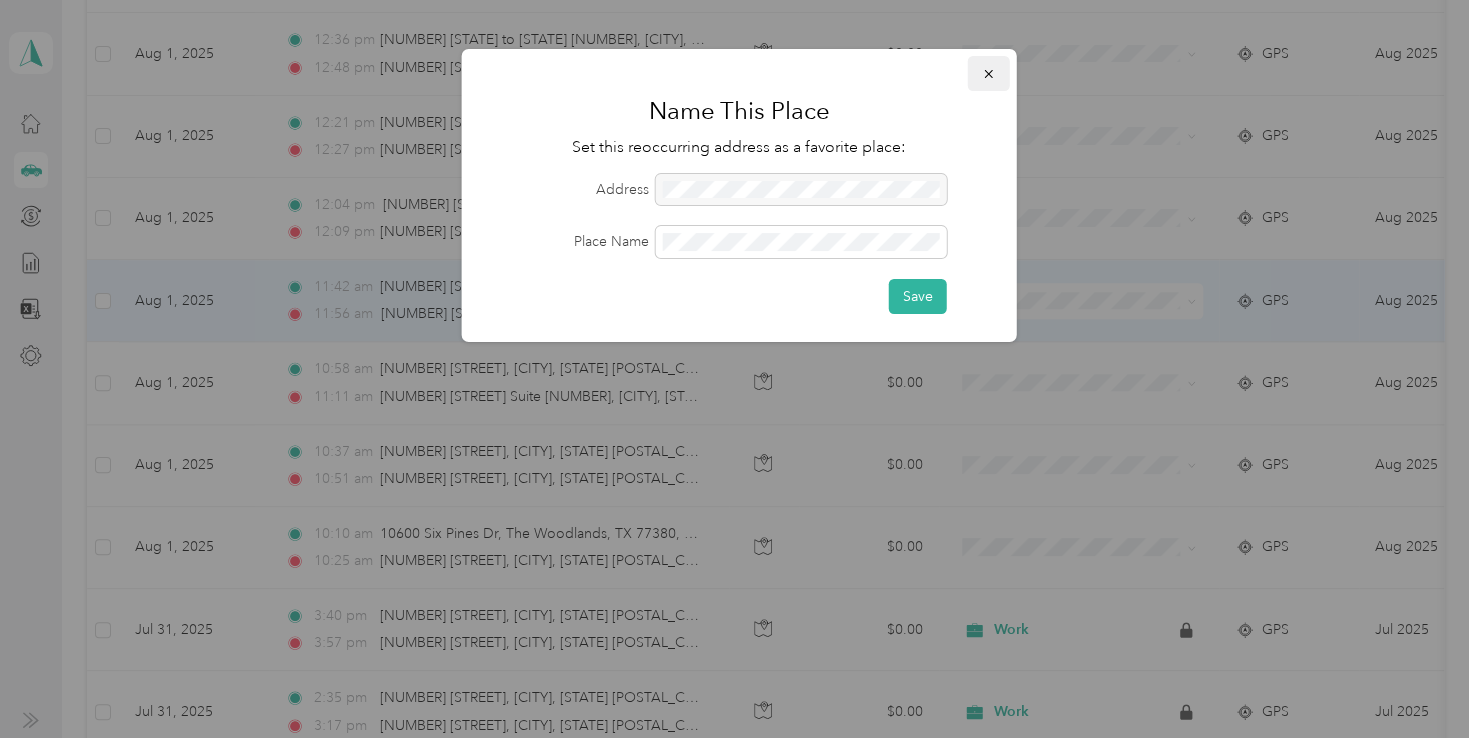 click 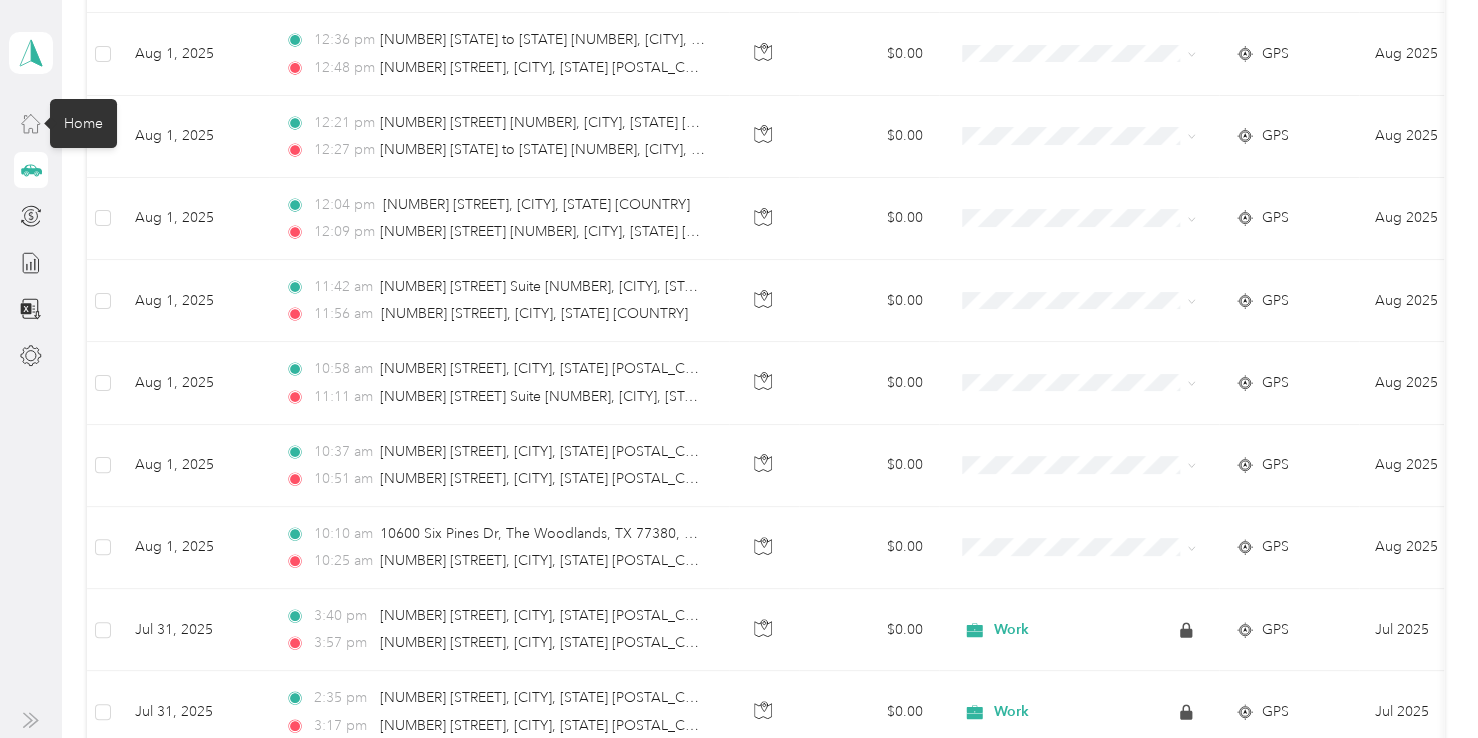 click 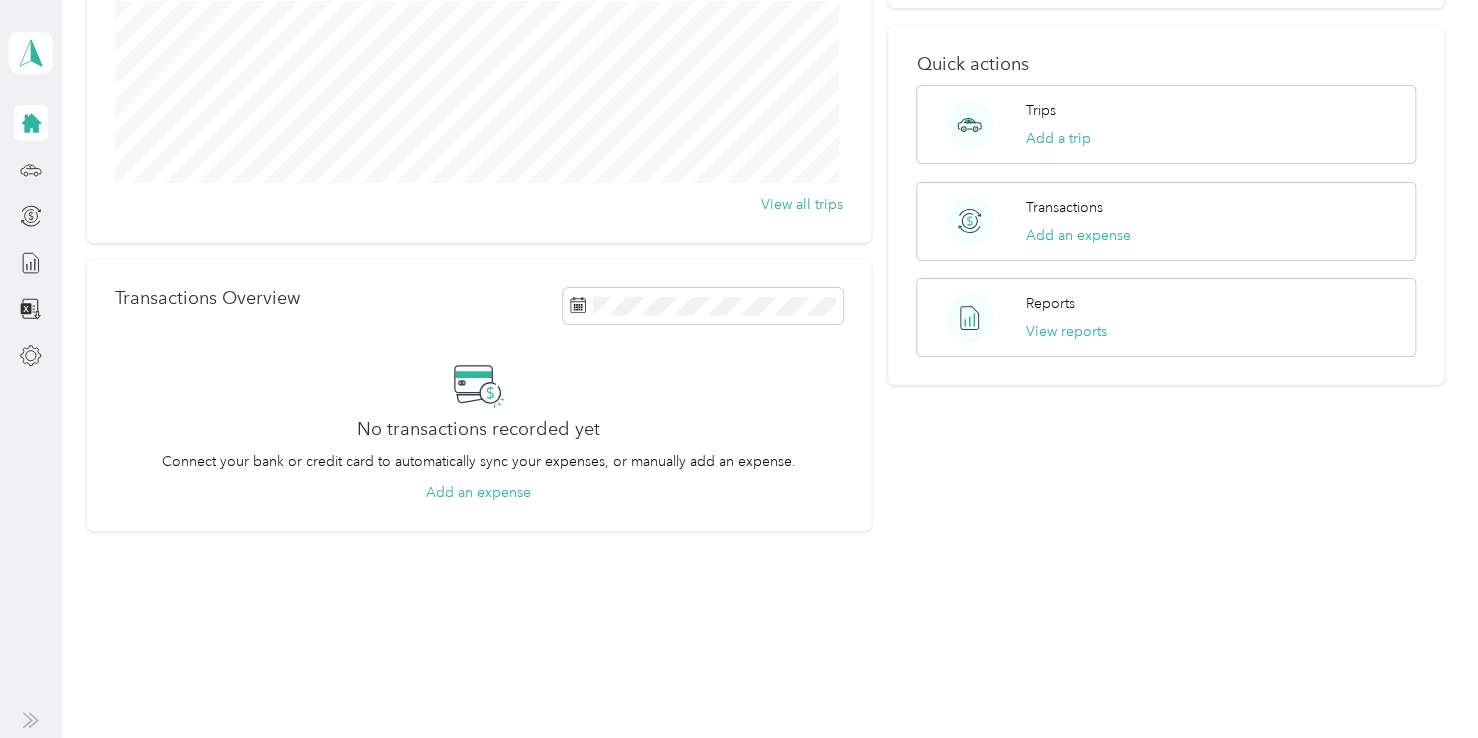 scroll, scrollTop: 257, scrollLeft: 0, axis: vertical 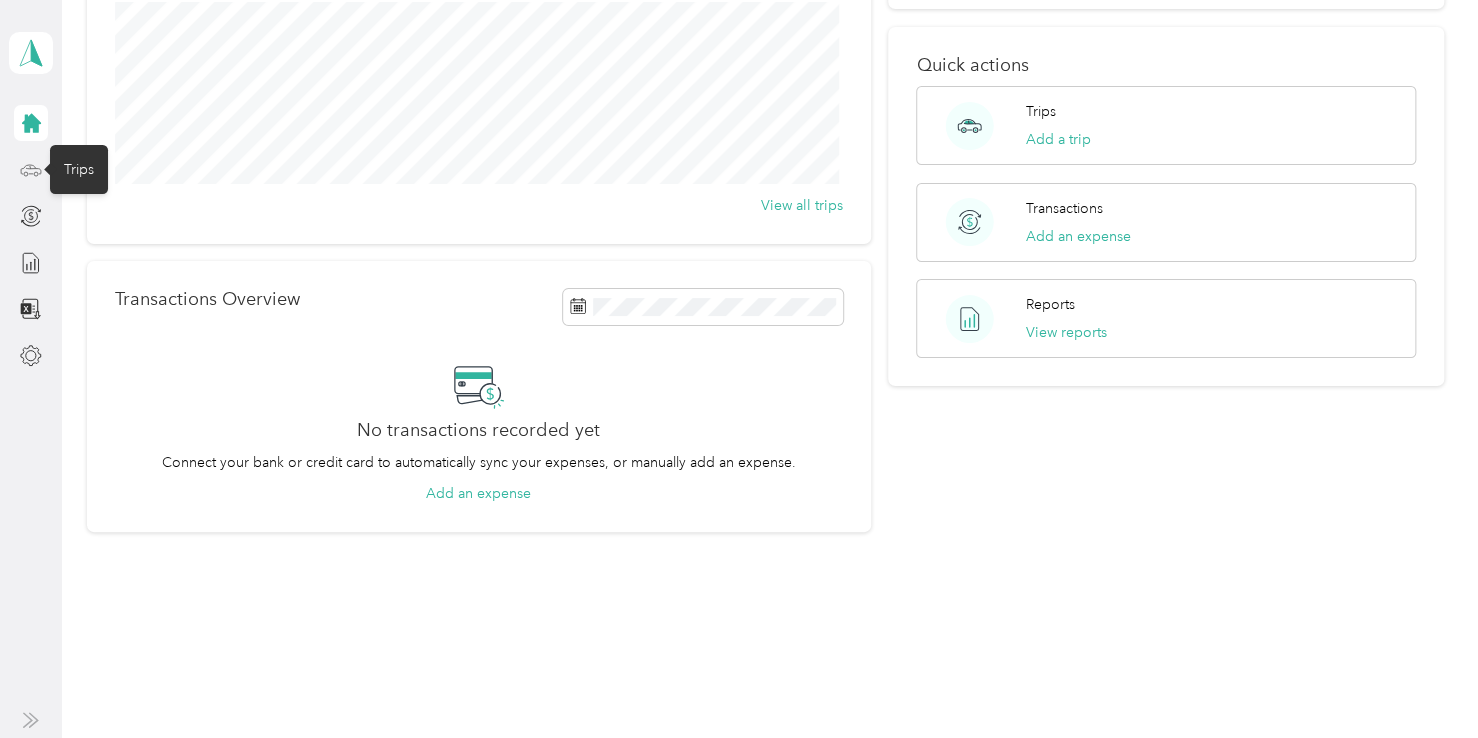 click 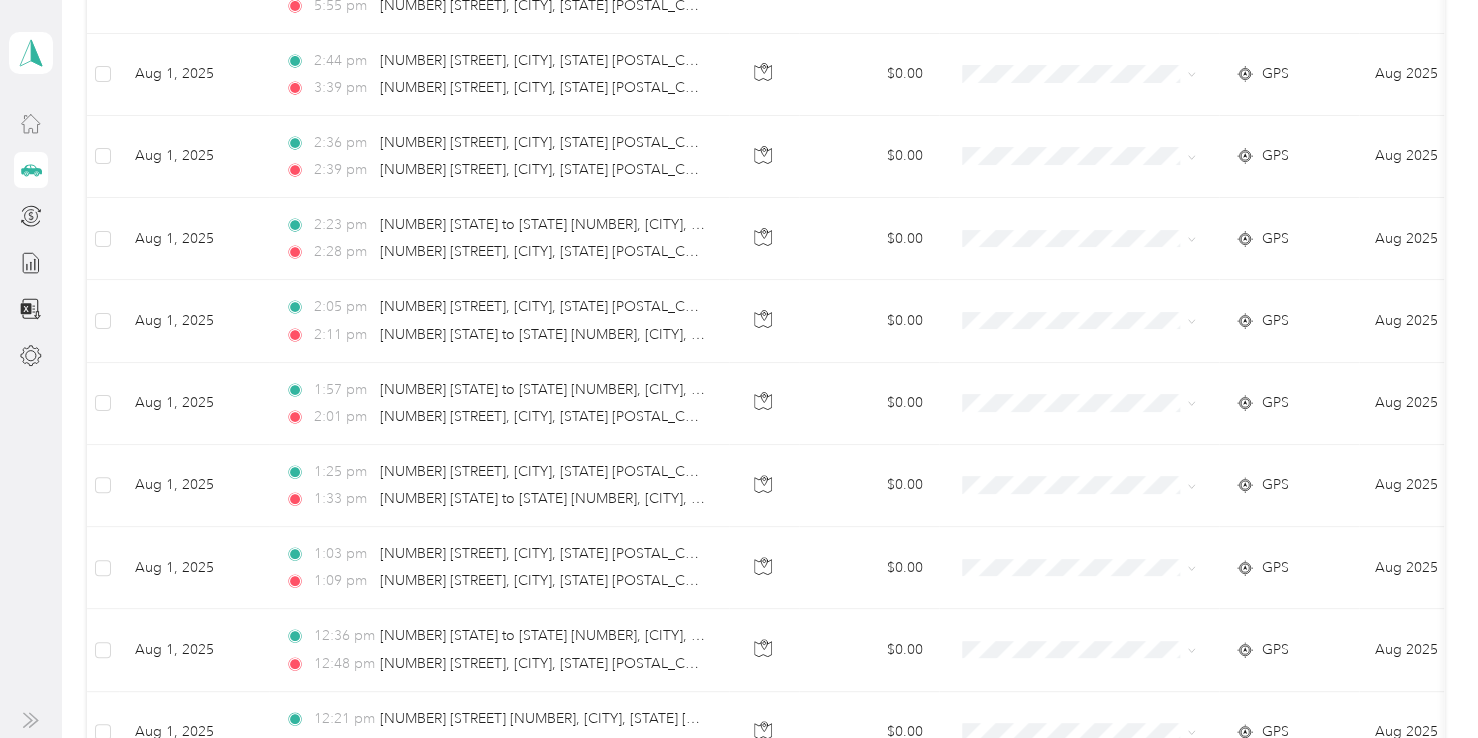 scroll, scrollTop: 1064, scrollLeft: 0, axis: vertical 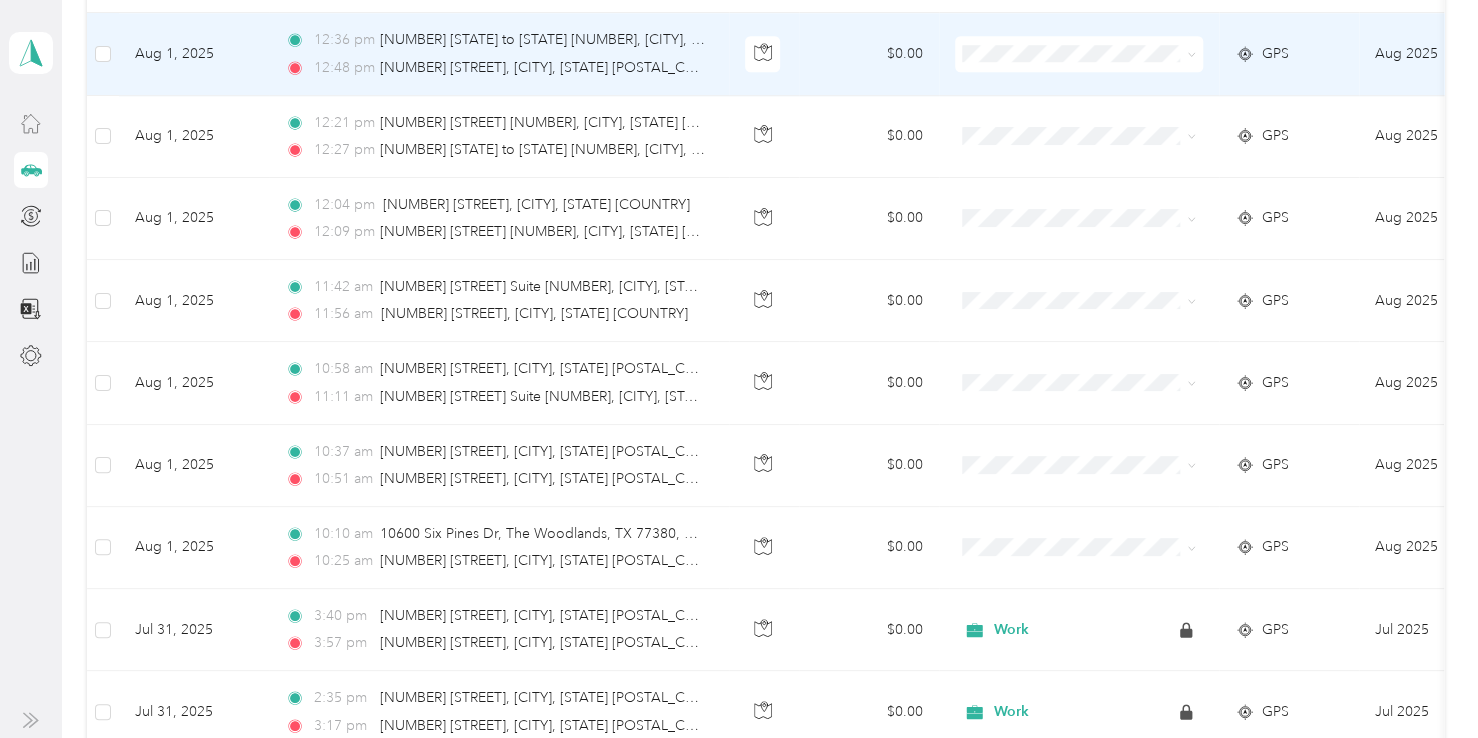 click on "GPS" at bounding box center [1275, 54] 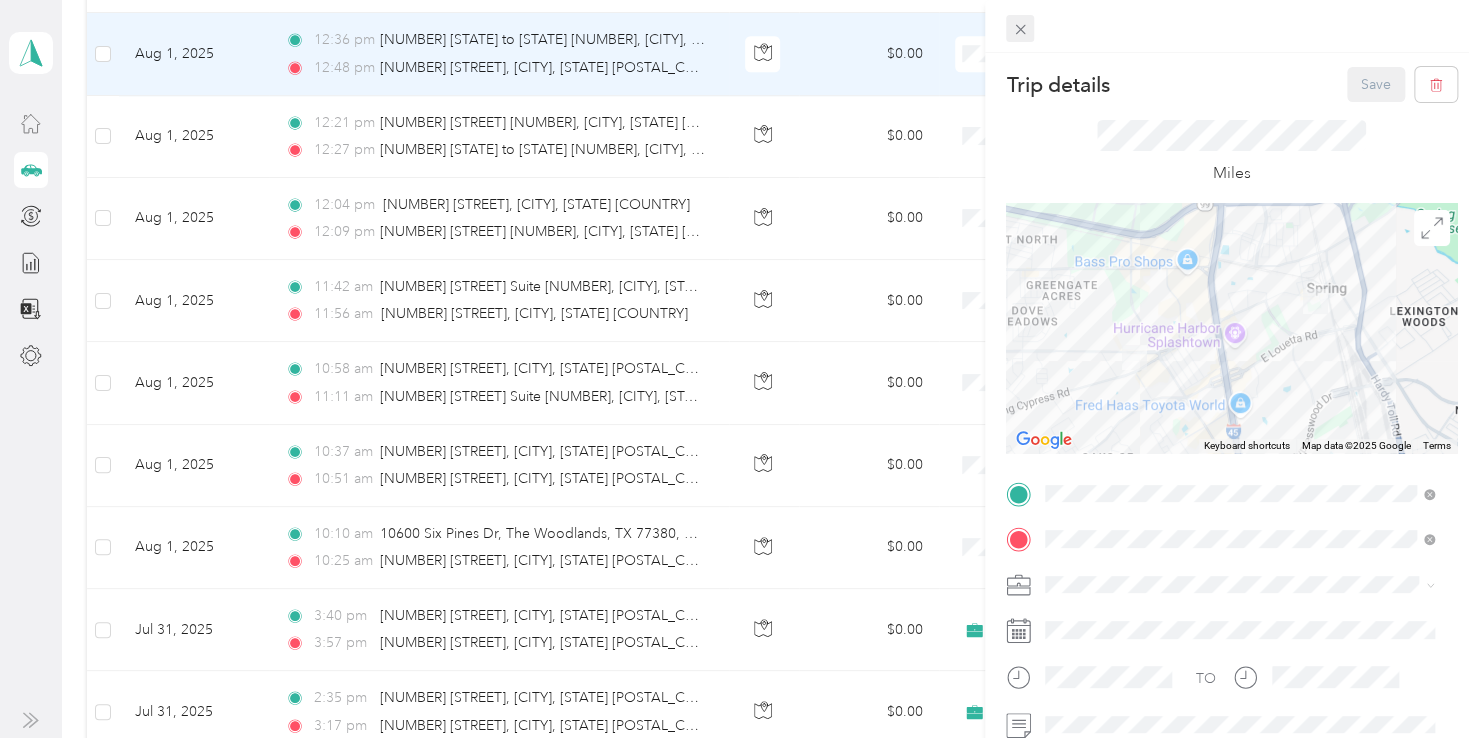 click 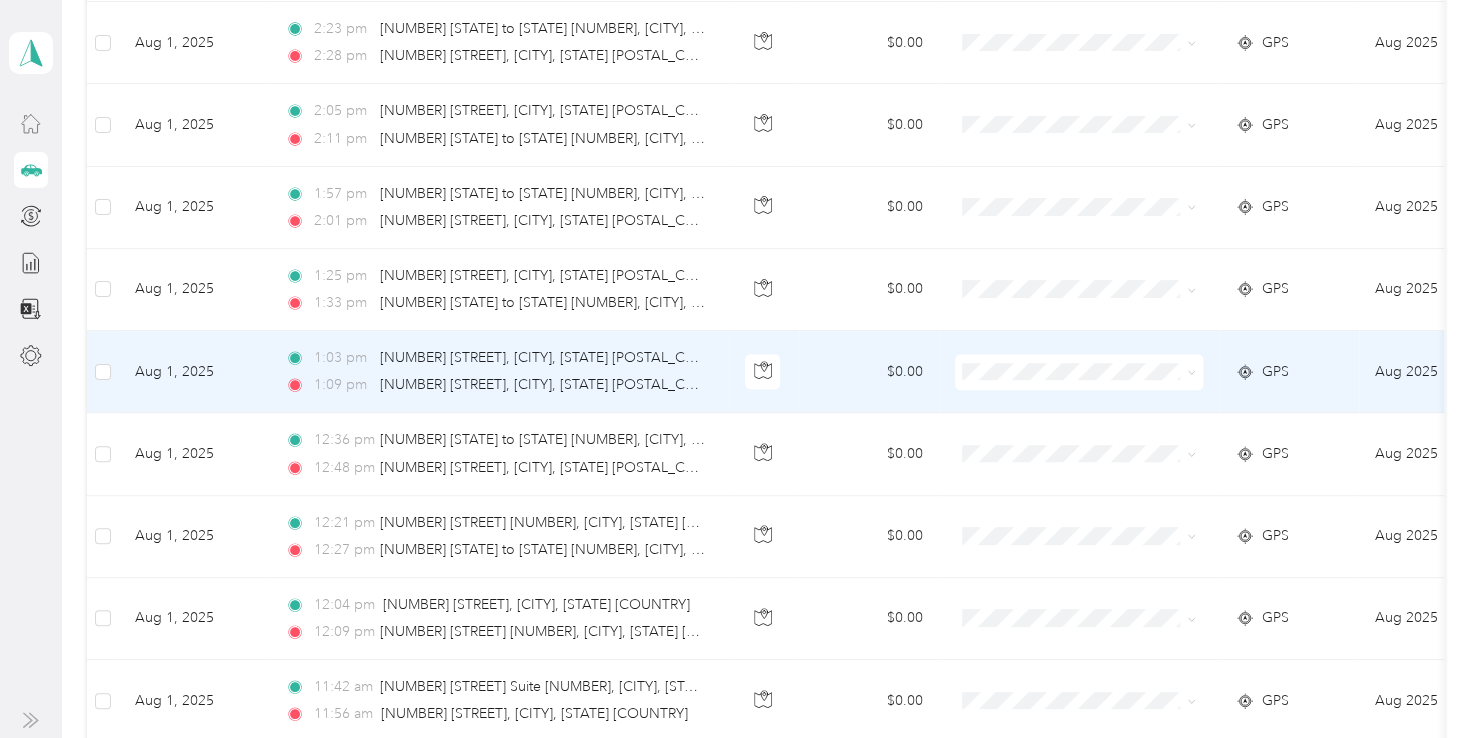 scroll, scrollTop: 64, scrollLeft: 0, axis: vertical 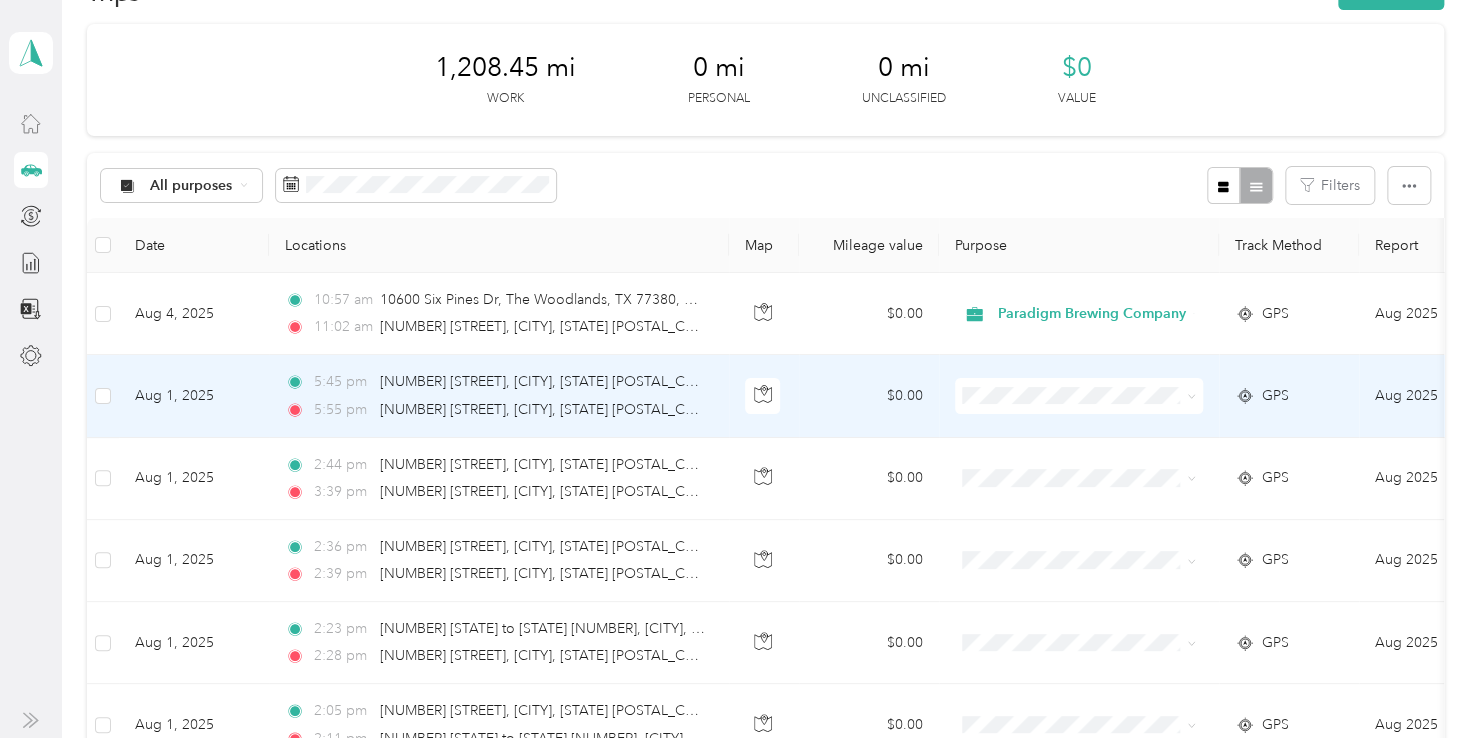 click on "GPS" at bounding box center [1289, 396] 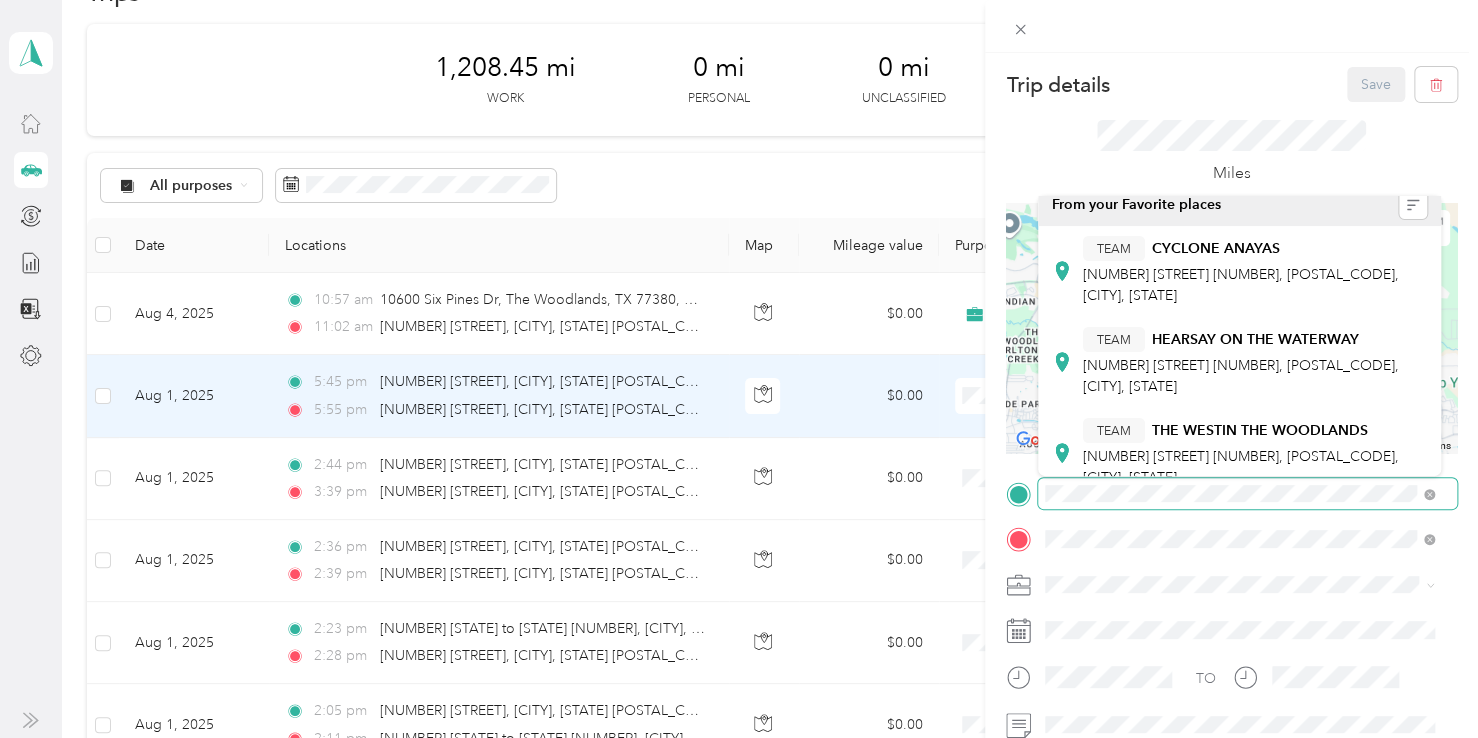scroll, scrollTop: 0, scrollLeft: 0, axis: both 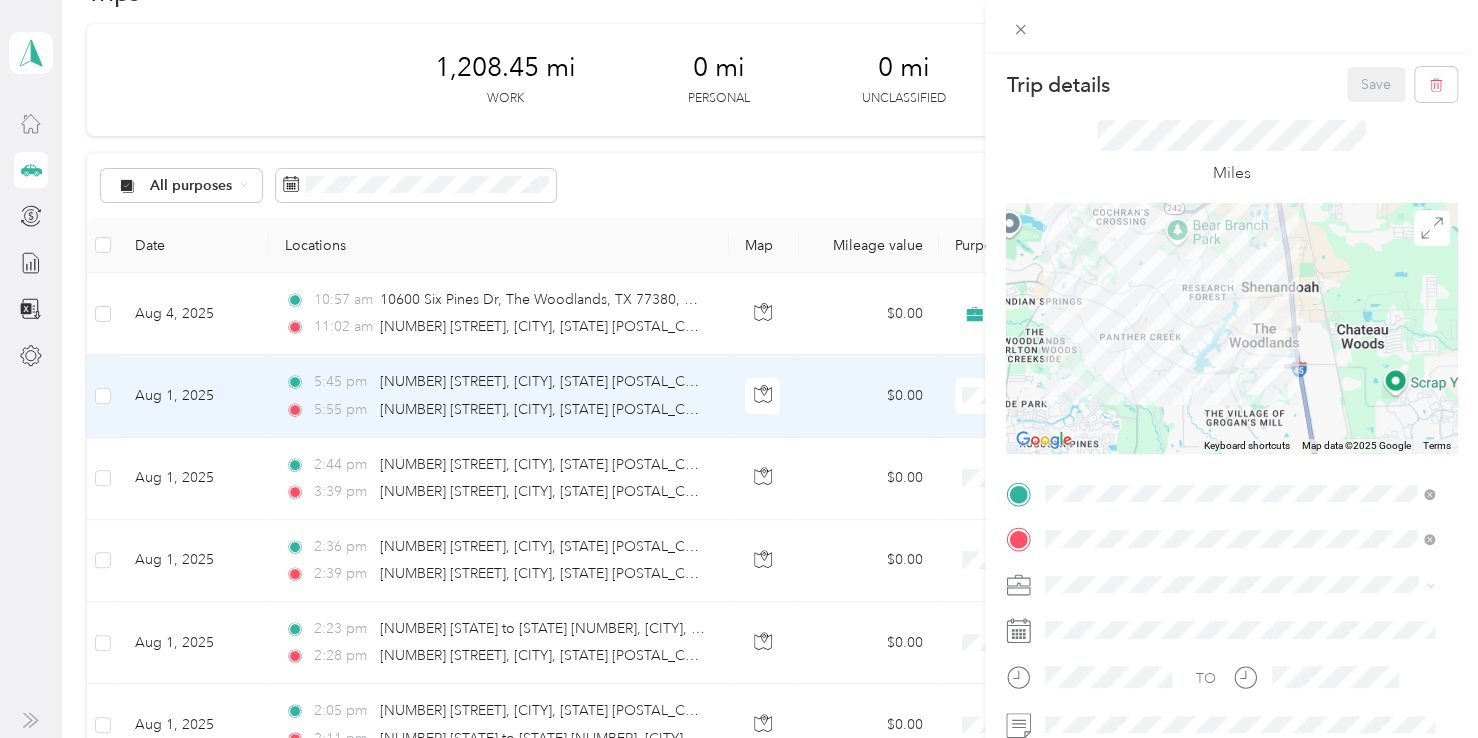 click on "Trip details Save This trip cannot be edited because it is either under review, approved, or paid. Contact your Team Manager to edit it. Miles To navigate the map with touch gestures double-tap and hold your finger on the map, then drag the map. ← Move left → Move right ↑ Move up ↓ Move down + Zoom in - Zoom out Home Jump left by 75% End Jump right by 75% Page Up Jump up by 75% Page Down Jump down by 75% Keyboard shortcuts Map Data Map data ©2025 Google Map data ©2025 Google 2 km  Click to toggle between metric and imperial units Terms Report a map error TO Add photo" at bounding box center [739, 369] 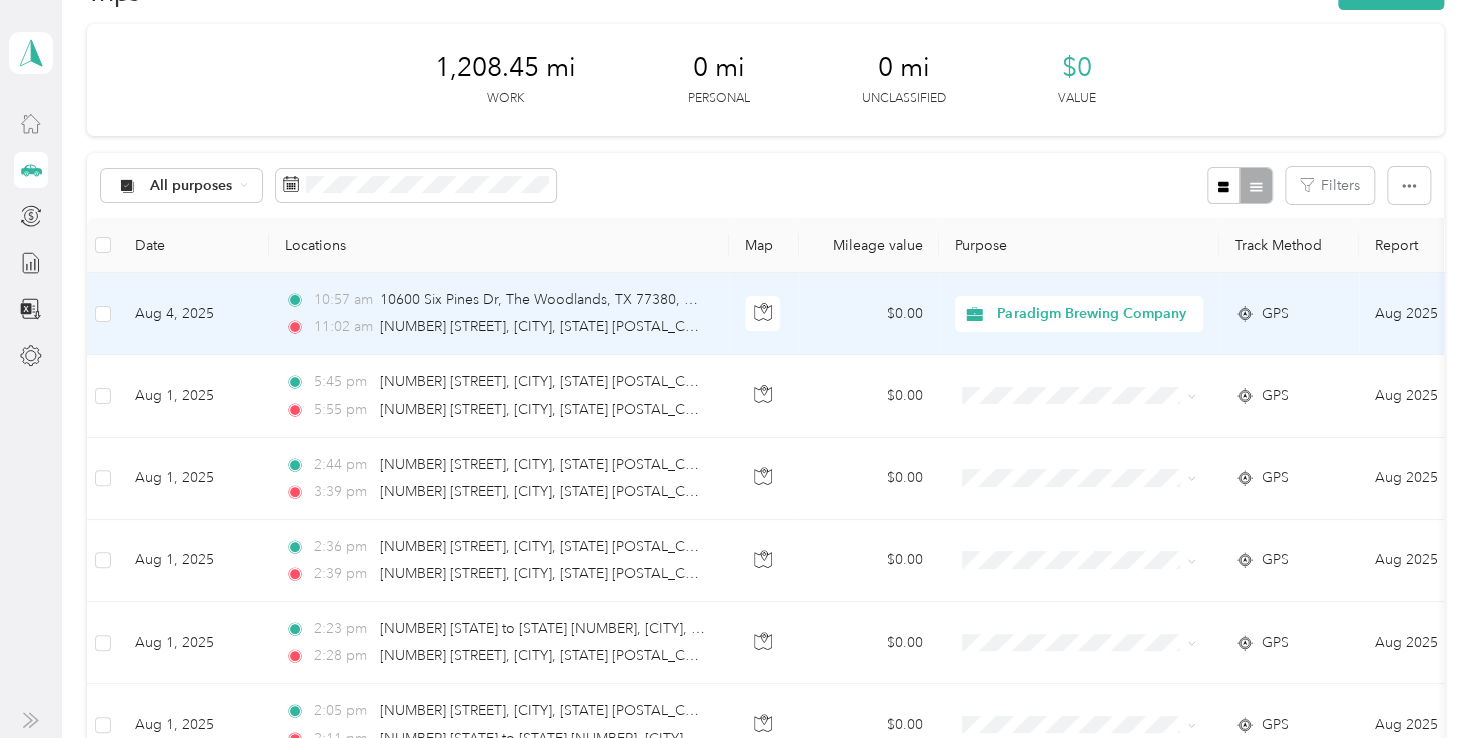click on "GPS" at bounding box center (1289, 314) 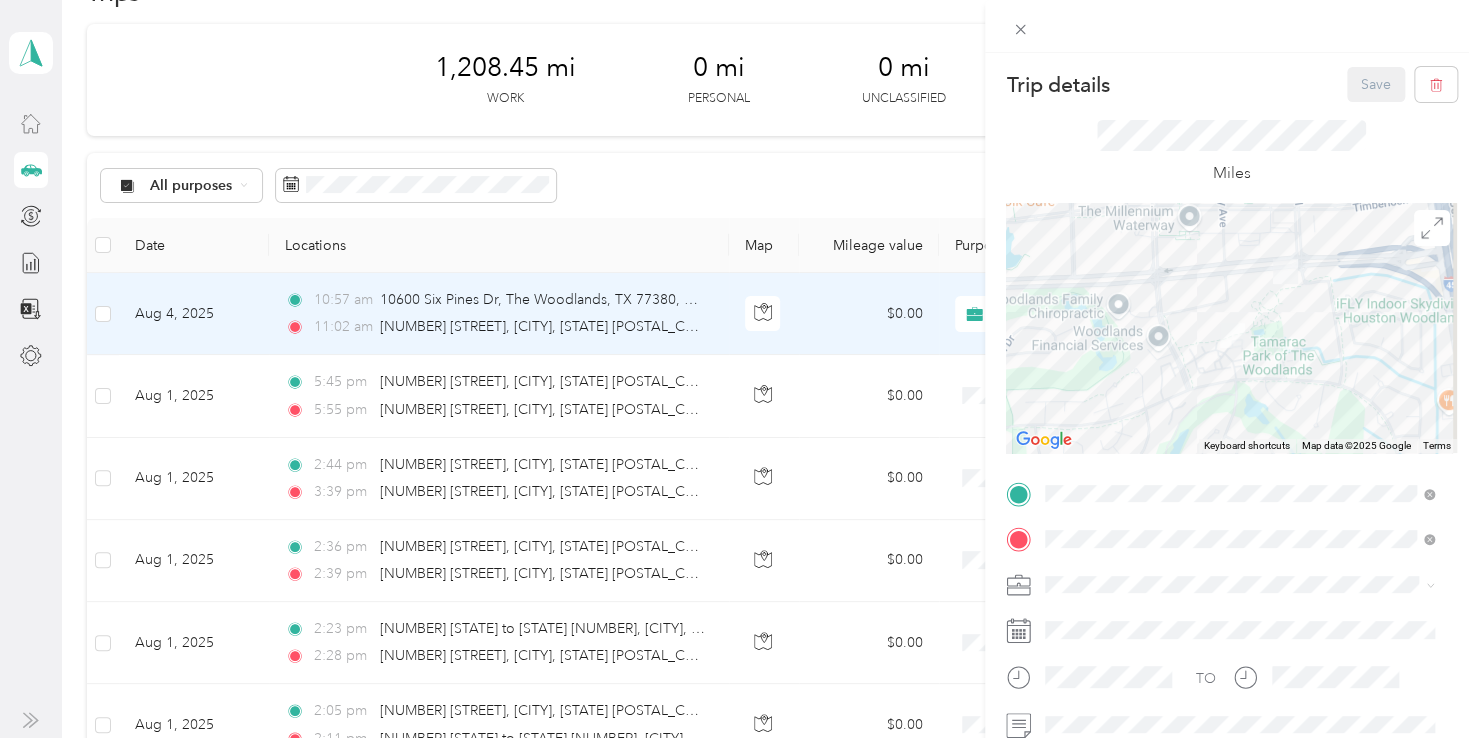 click 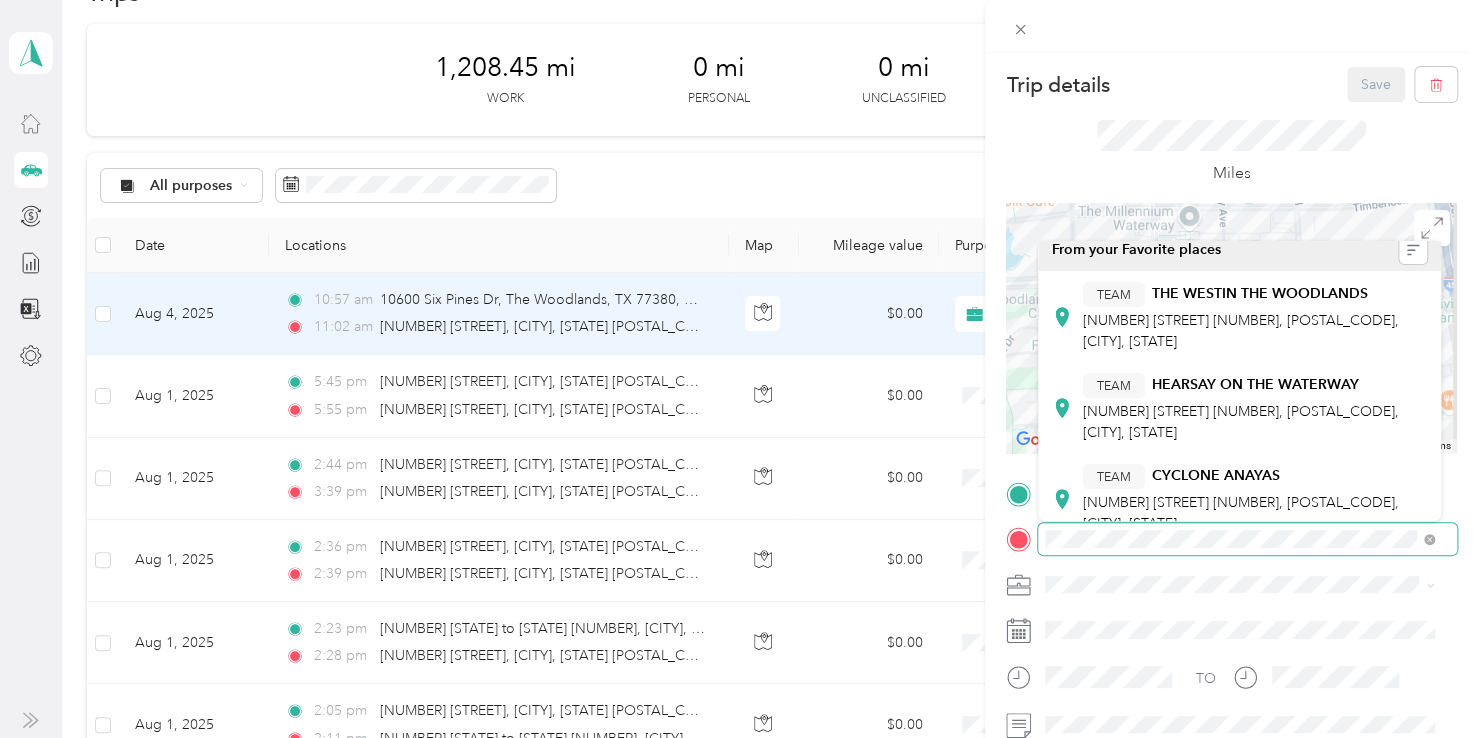 scroll, scrollTop: 0, scrollLeft: 0, axis: both 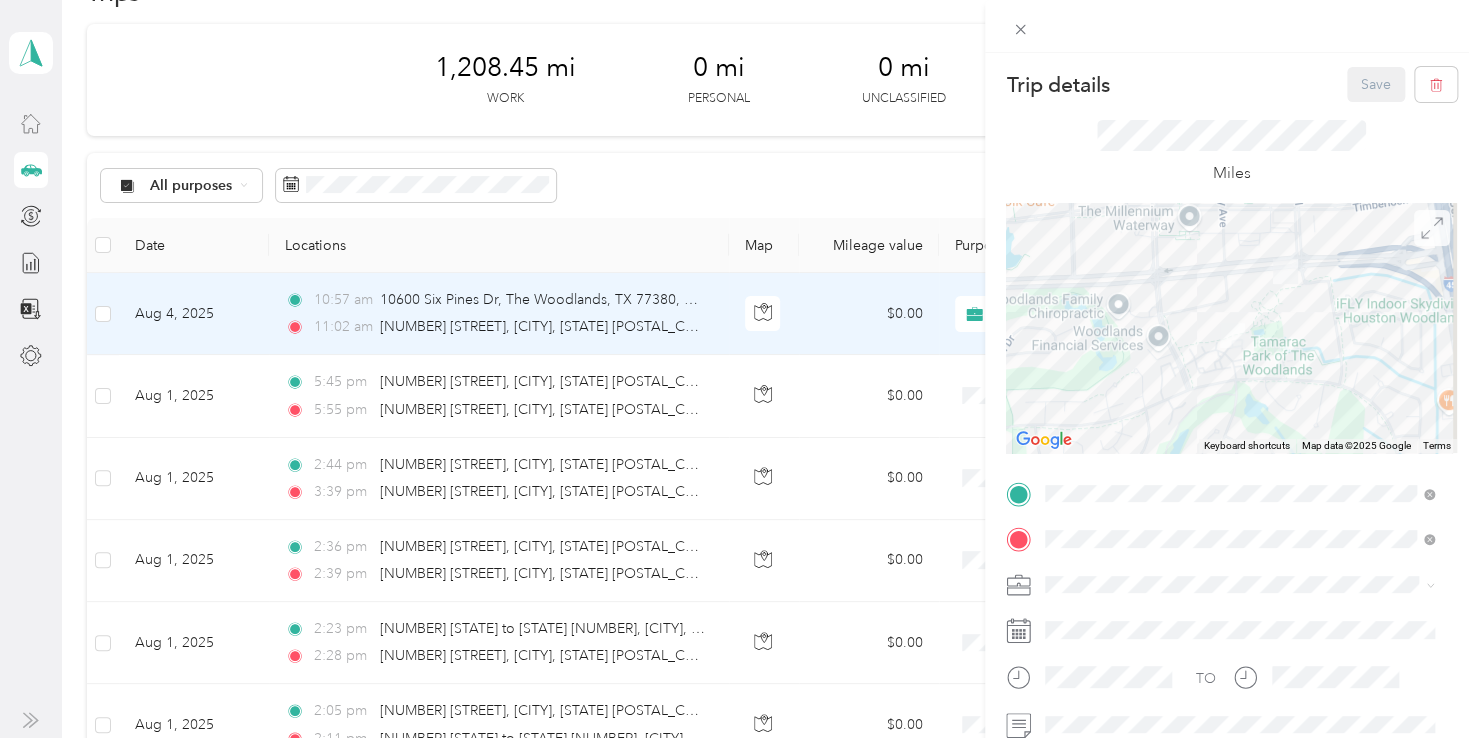 click 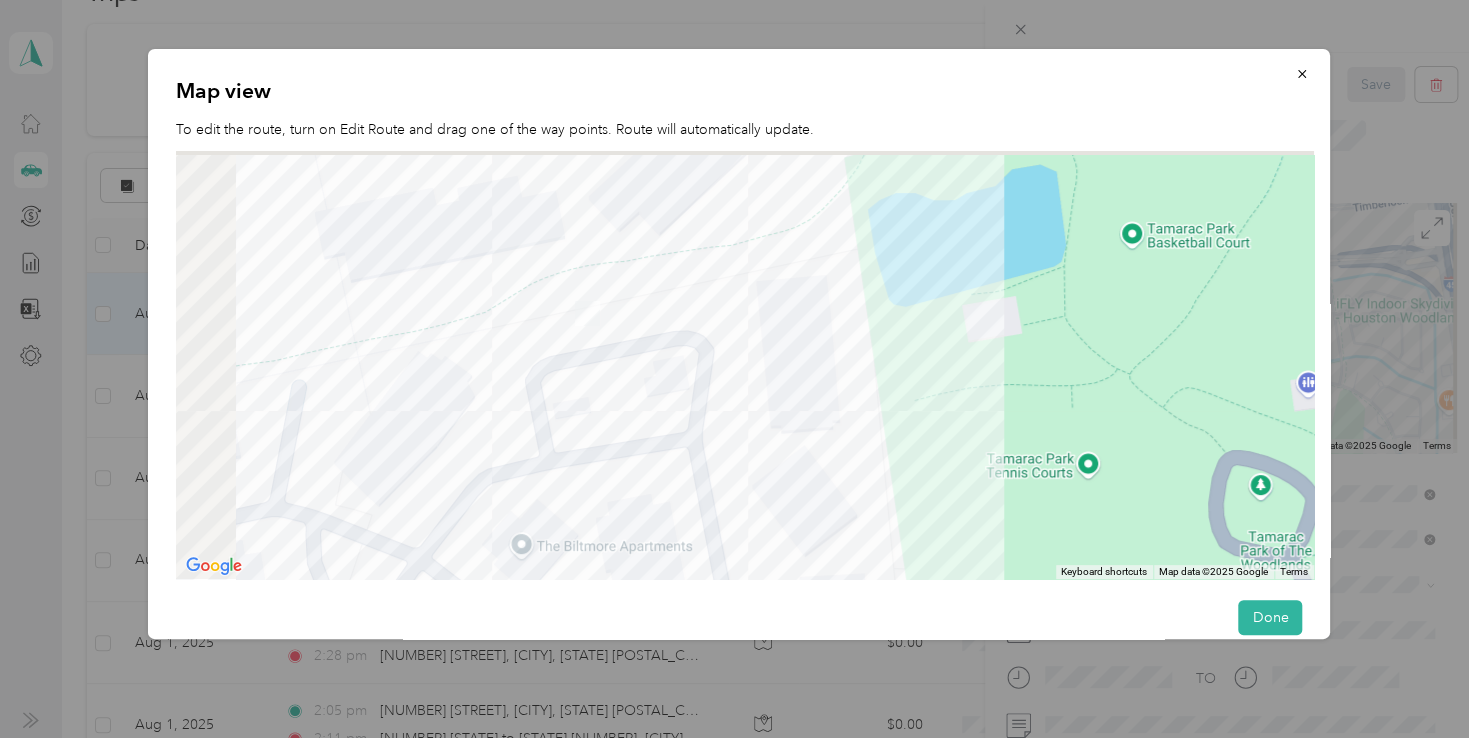 drag, startPoint x: 545, startPoint y: 303, endPoint x: 648, endPoint y: 401, distance: 142.17242 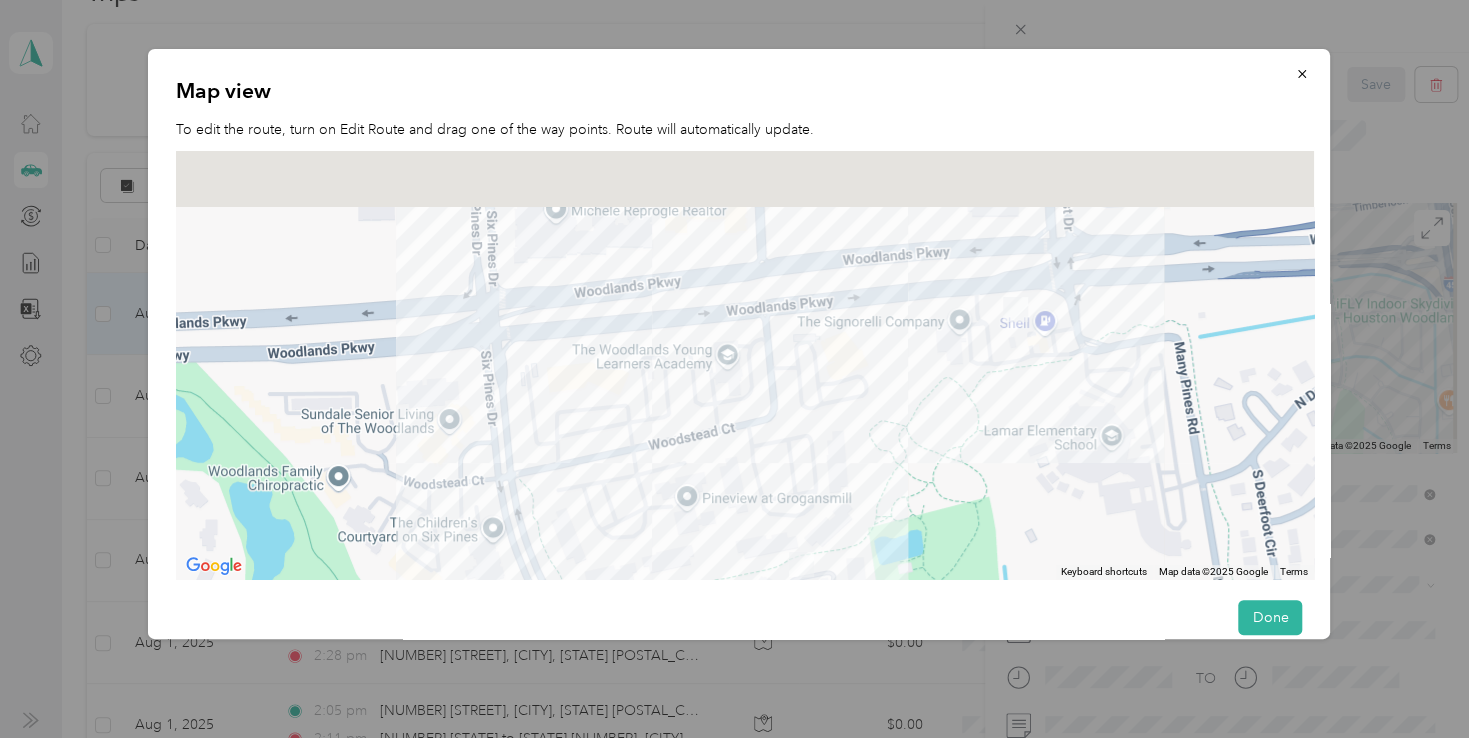 drag, startPoint x: 699, startPoint y: 225, endPoint x: 892, endPoint y: 474, distance: 315.03967 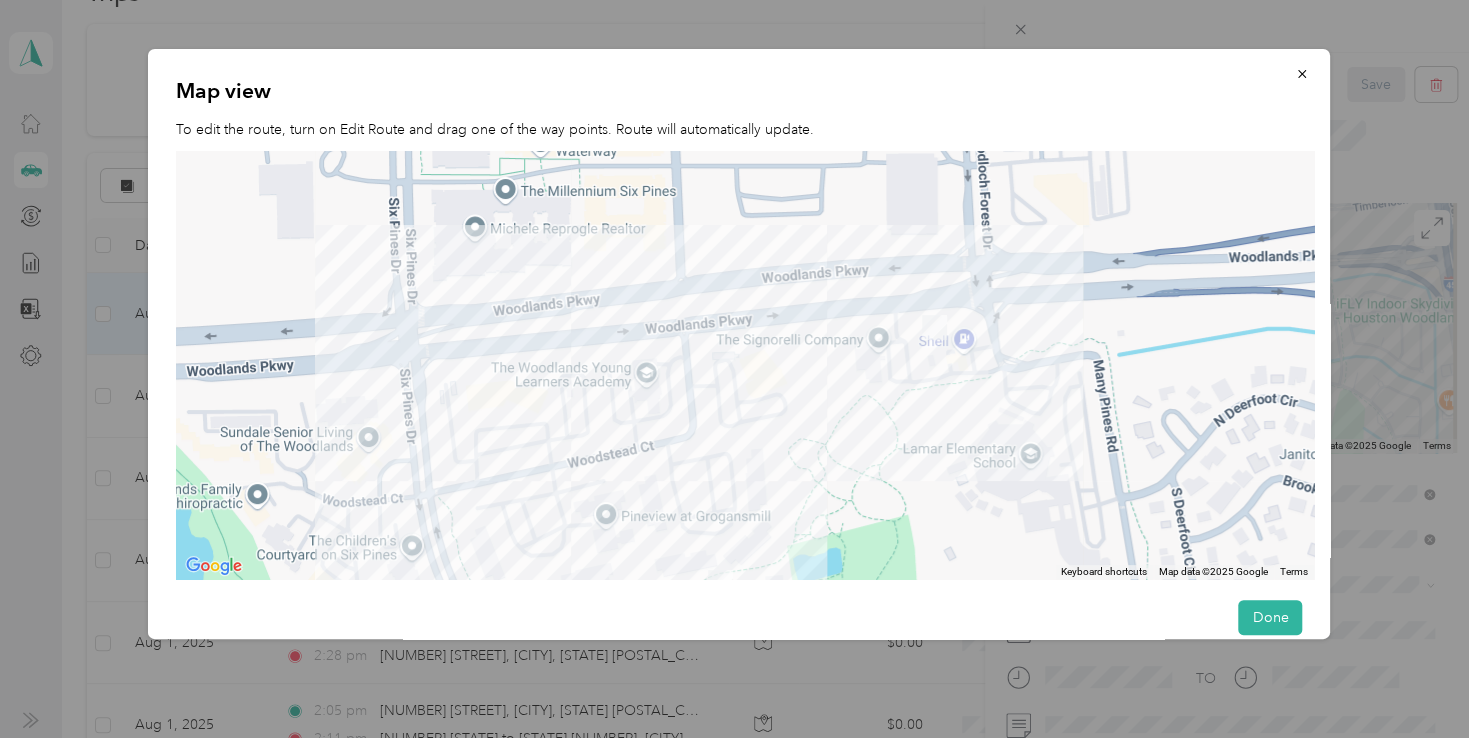 drag, startPoint x: 993, startPoint y: 405, endPoint x: 875, endPoint y: 397, distance: 118.270874 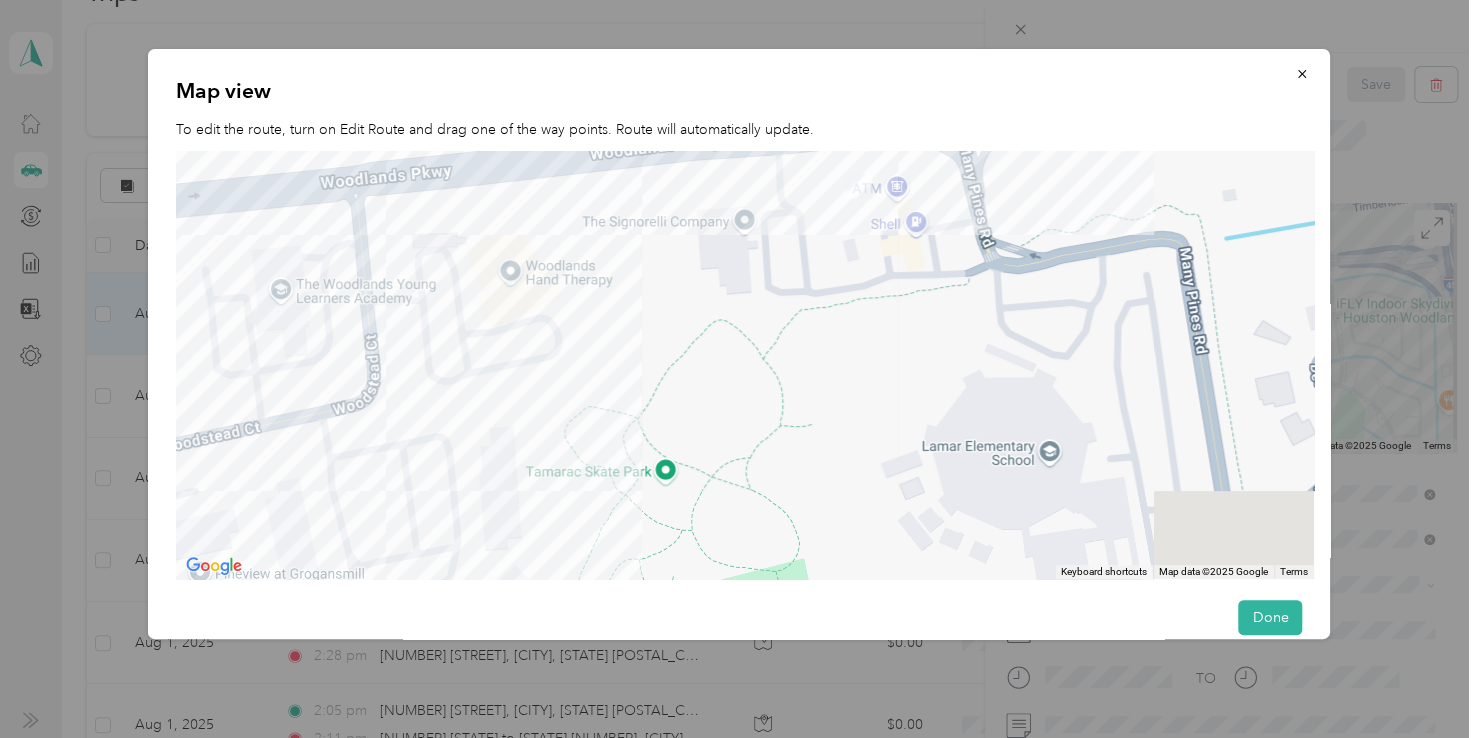 drag, startPoint x: 1002, startPoint y: 458, endPoint x: 909, endPoint y: 333, distance: 155.80116 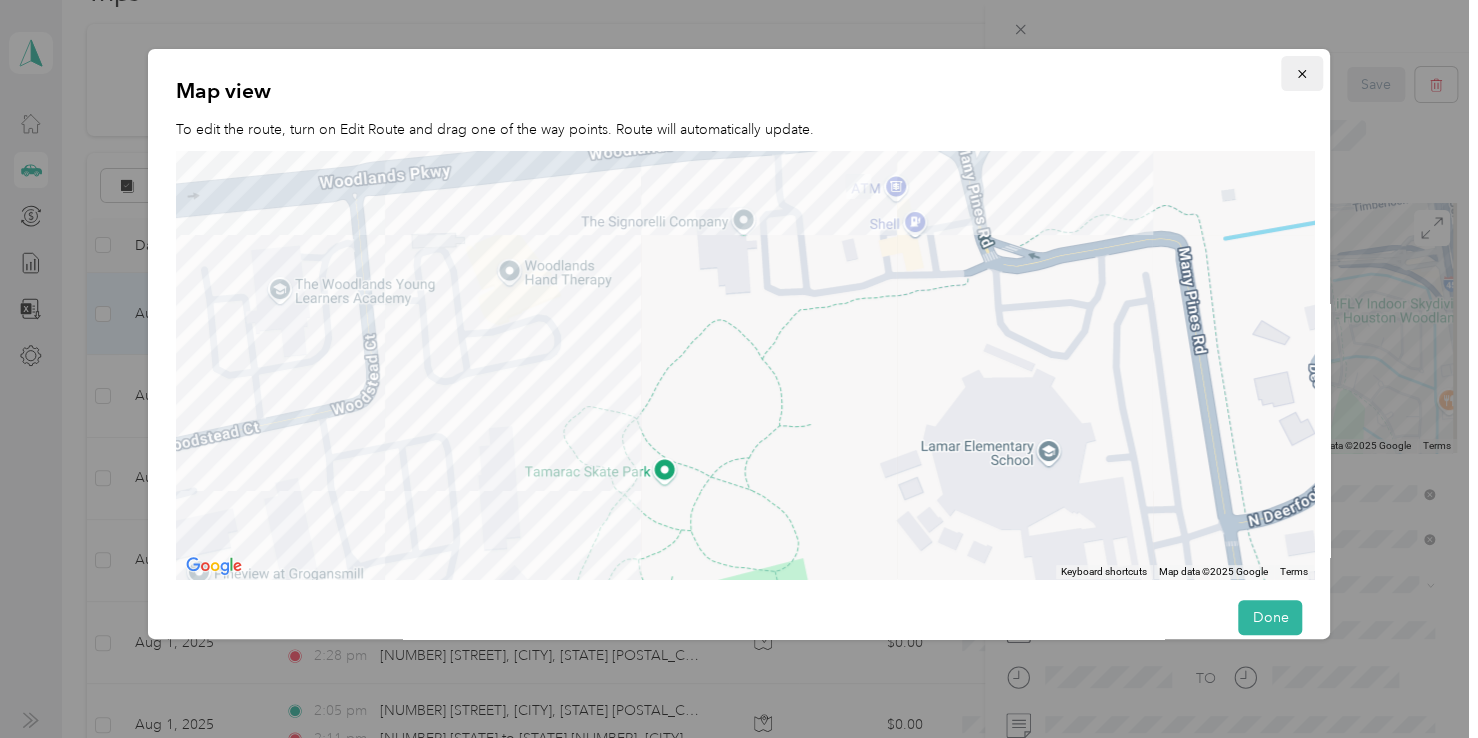 click at bounding box center (1302, 73) 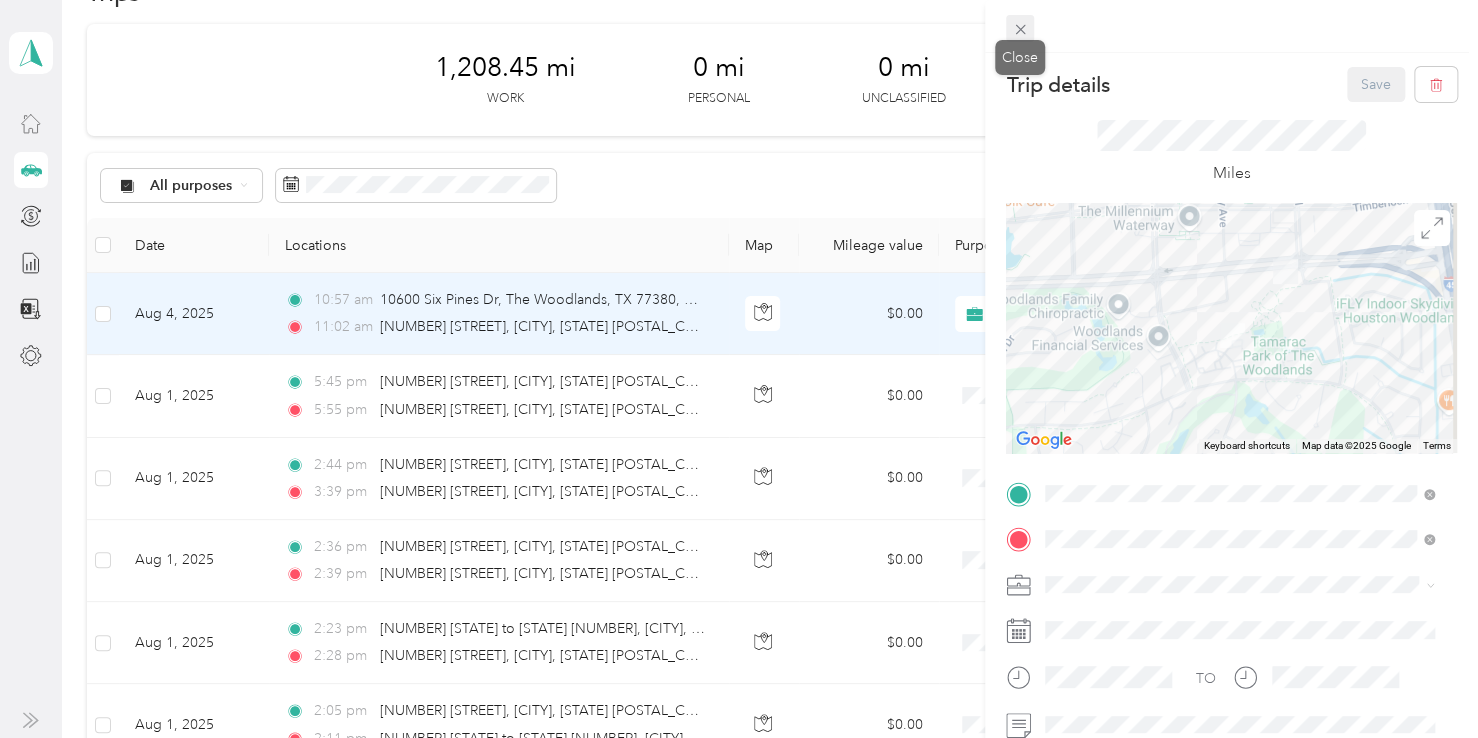 click 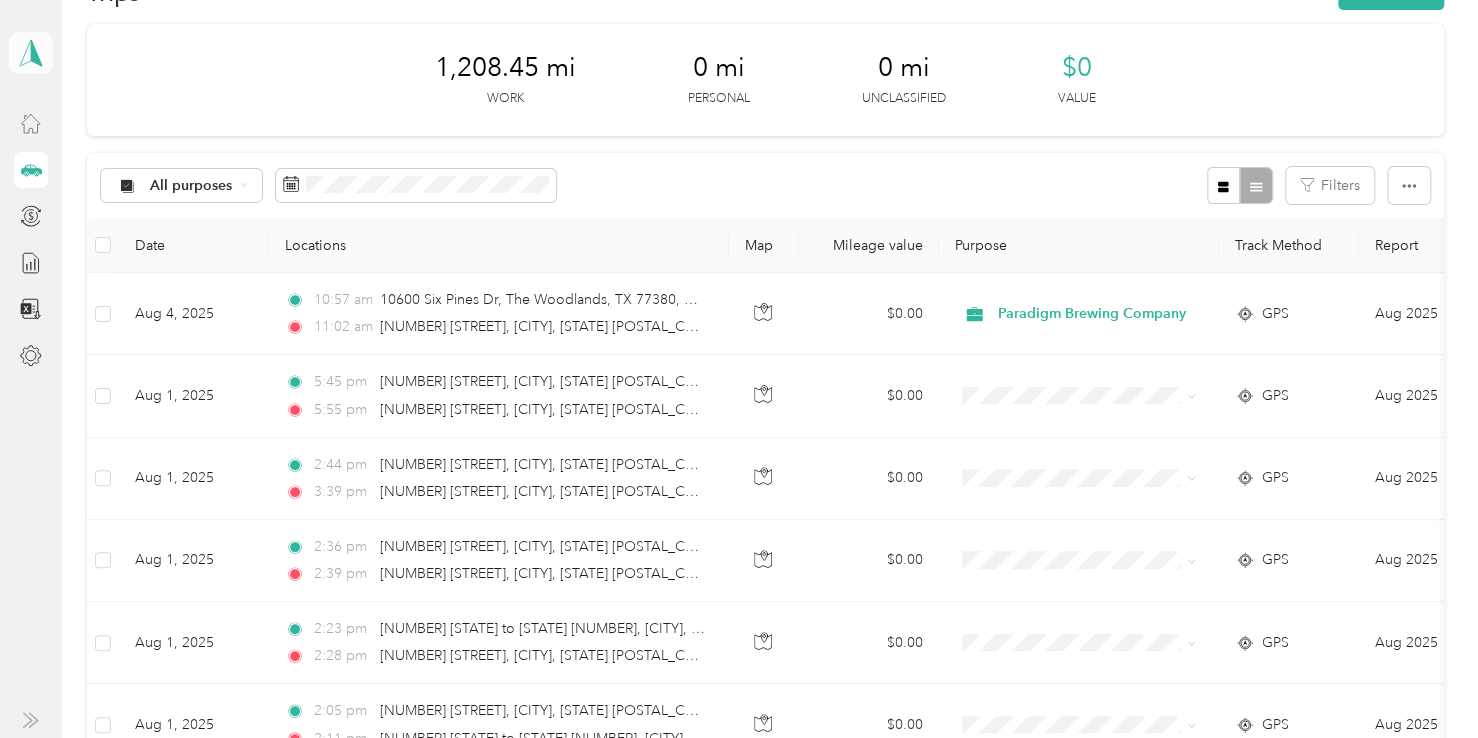 click 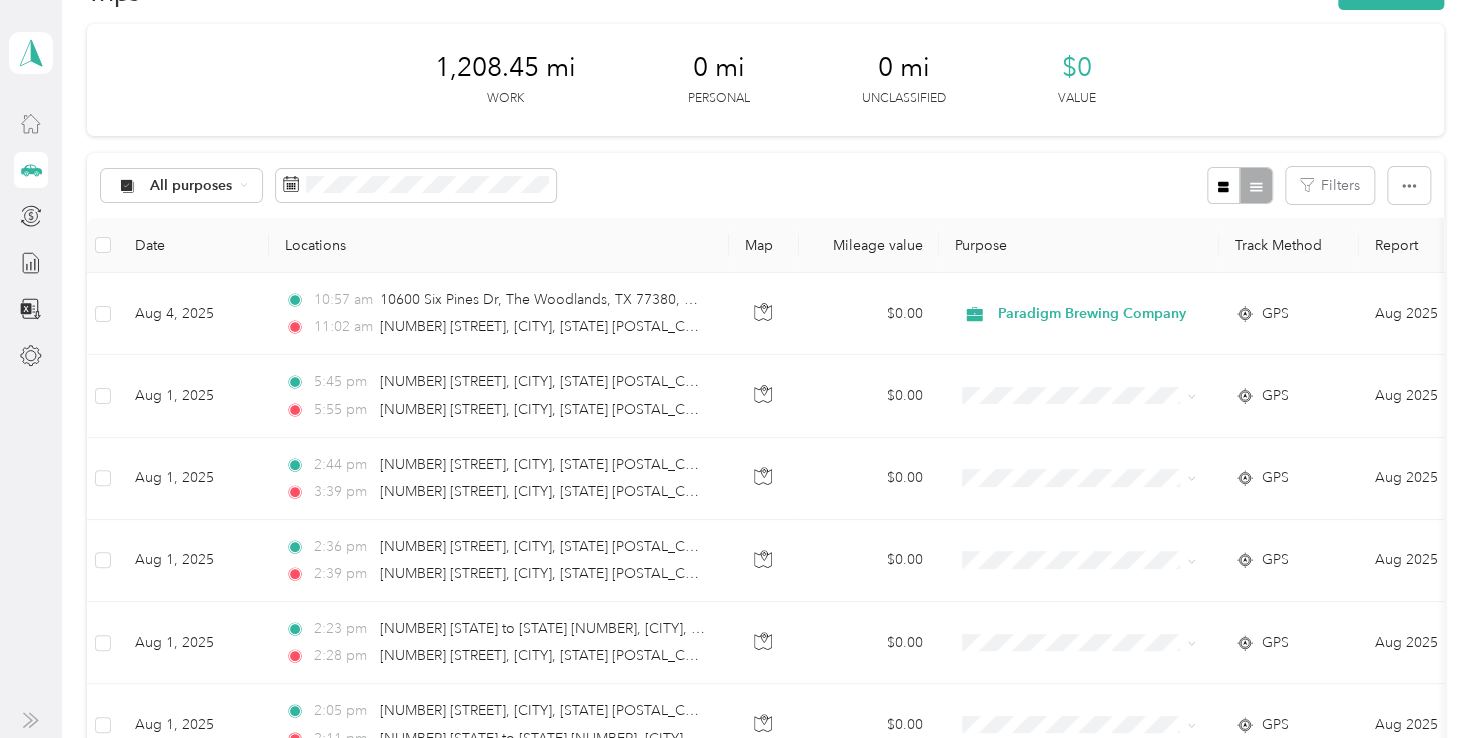 click on "Log out" at bounding box center (161, 164) 